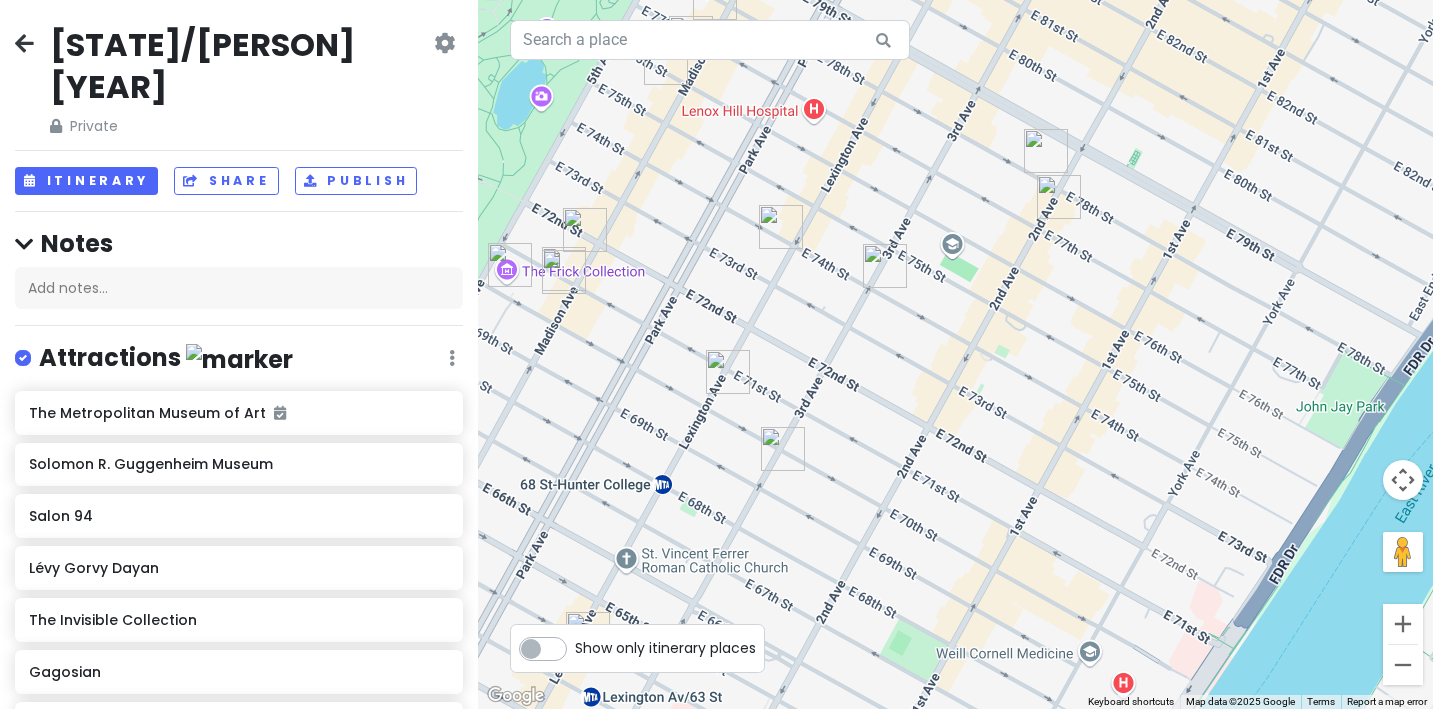 scroll, scrollTop: 0, scrollLeft: 0, axis: both 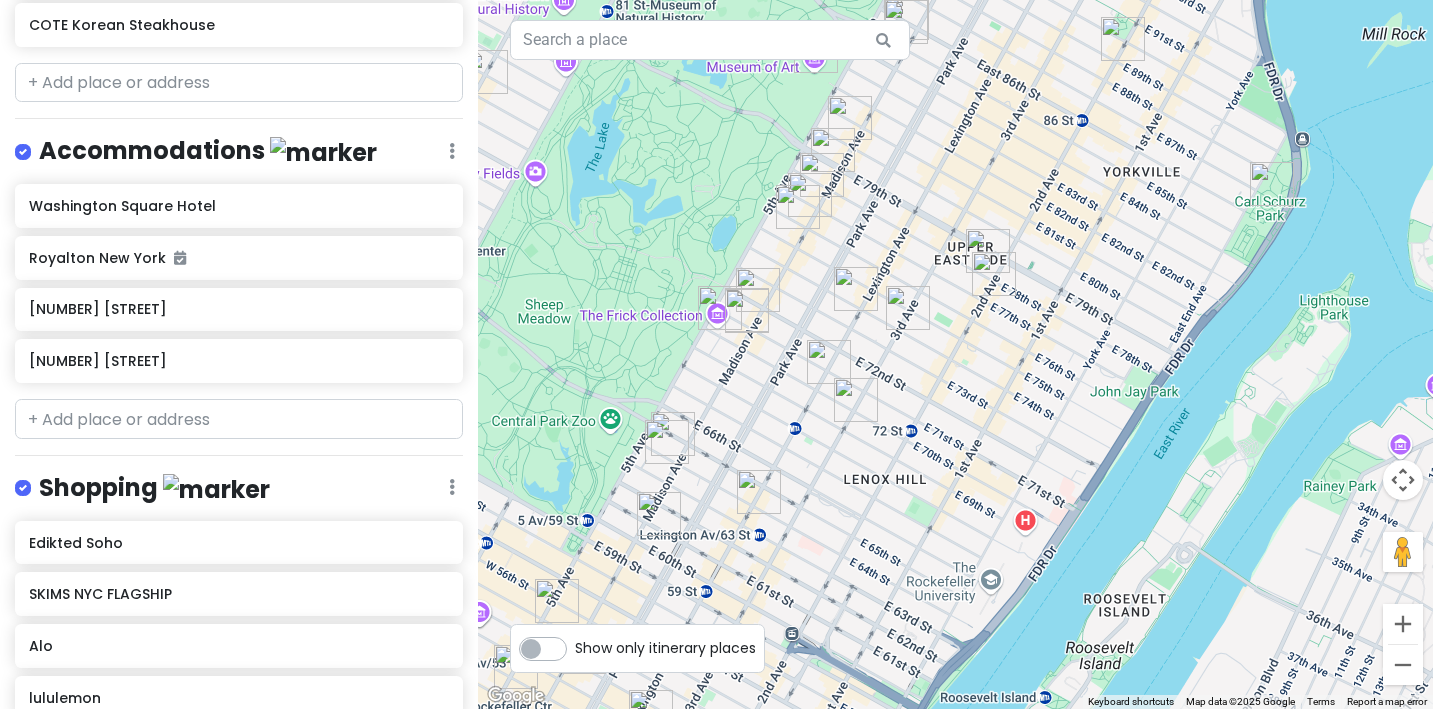 click at bounding box center [798, 207] 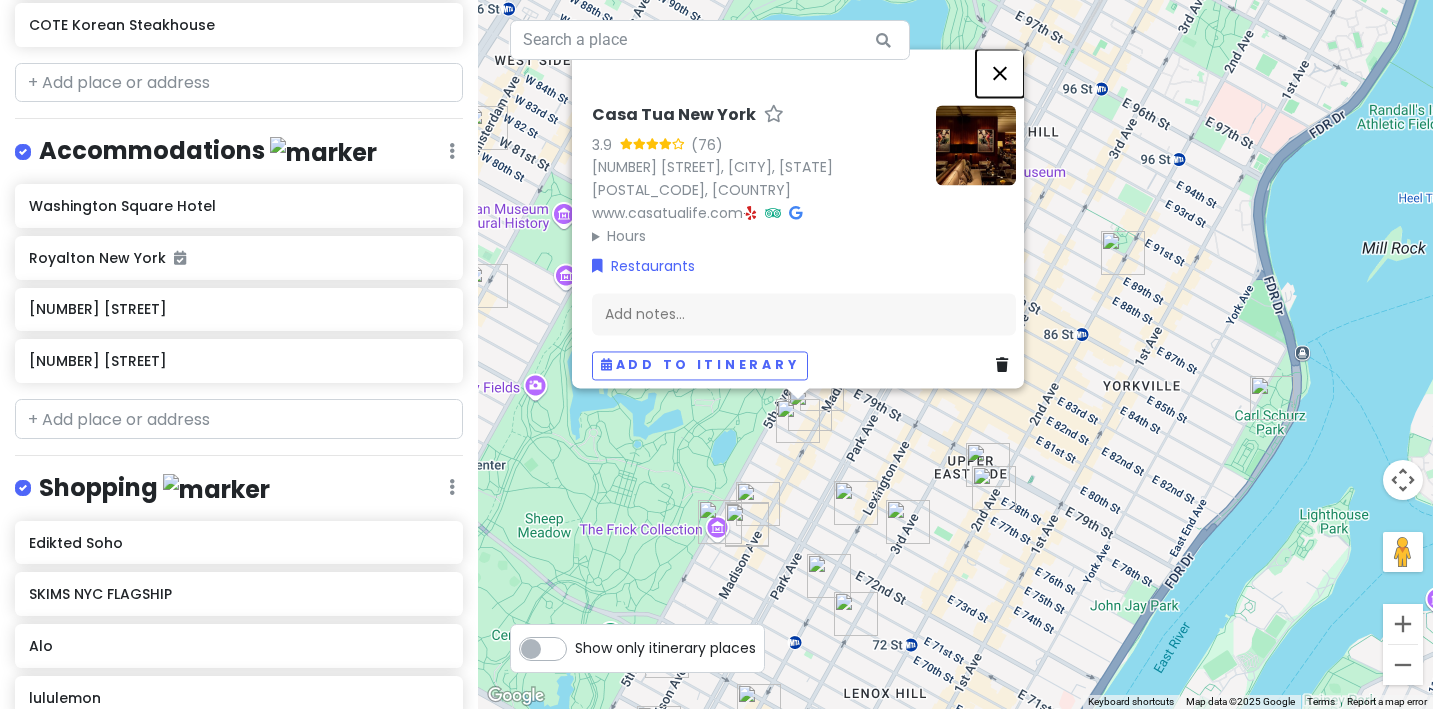 click at bounding box center (1000, 73) 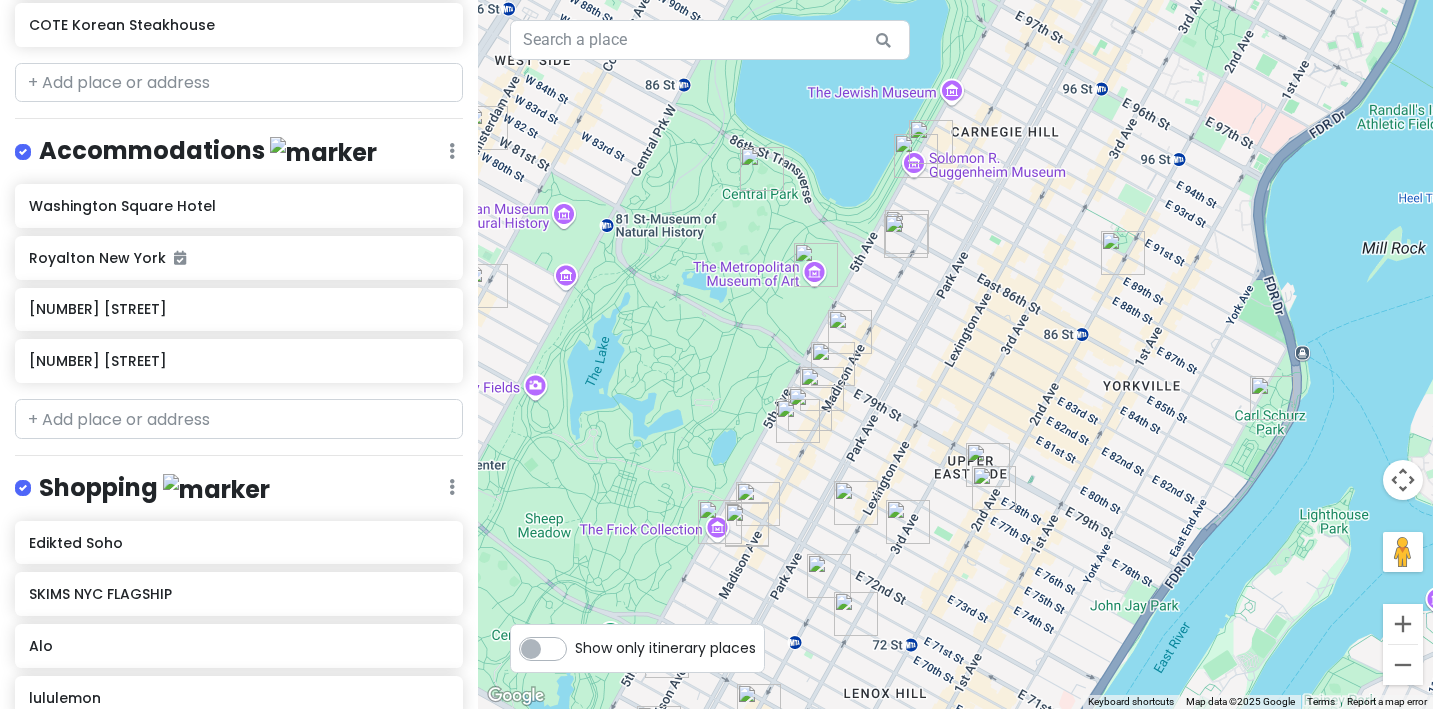 click at bounding box center (822, 389) 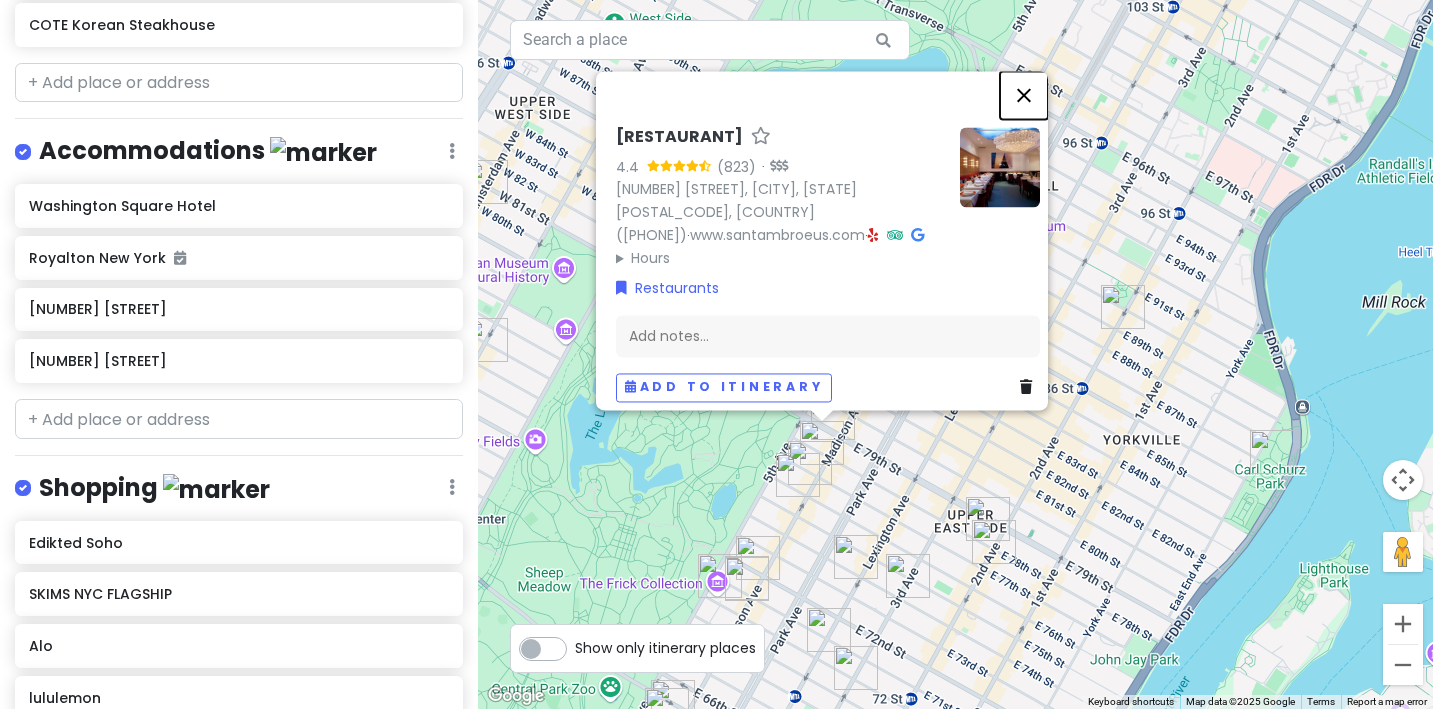click at bounding box center [1024, 95] 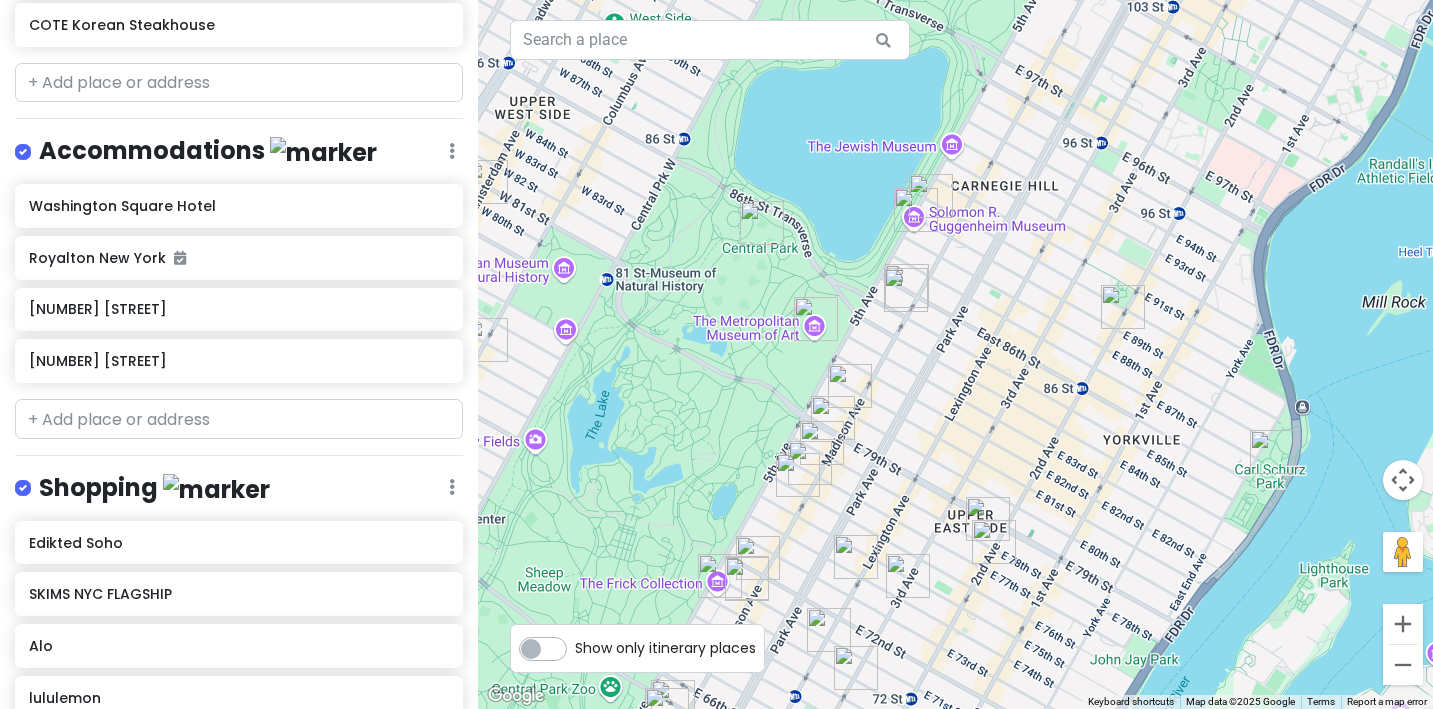 click at bounding box center [1123, 307] 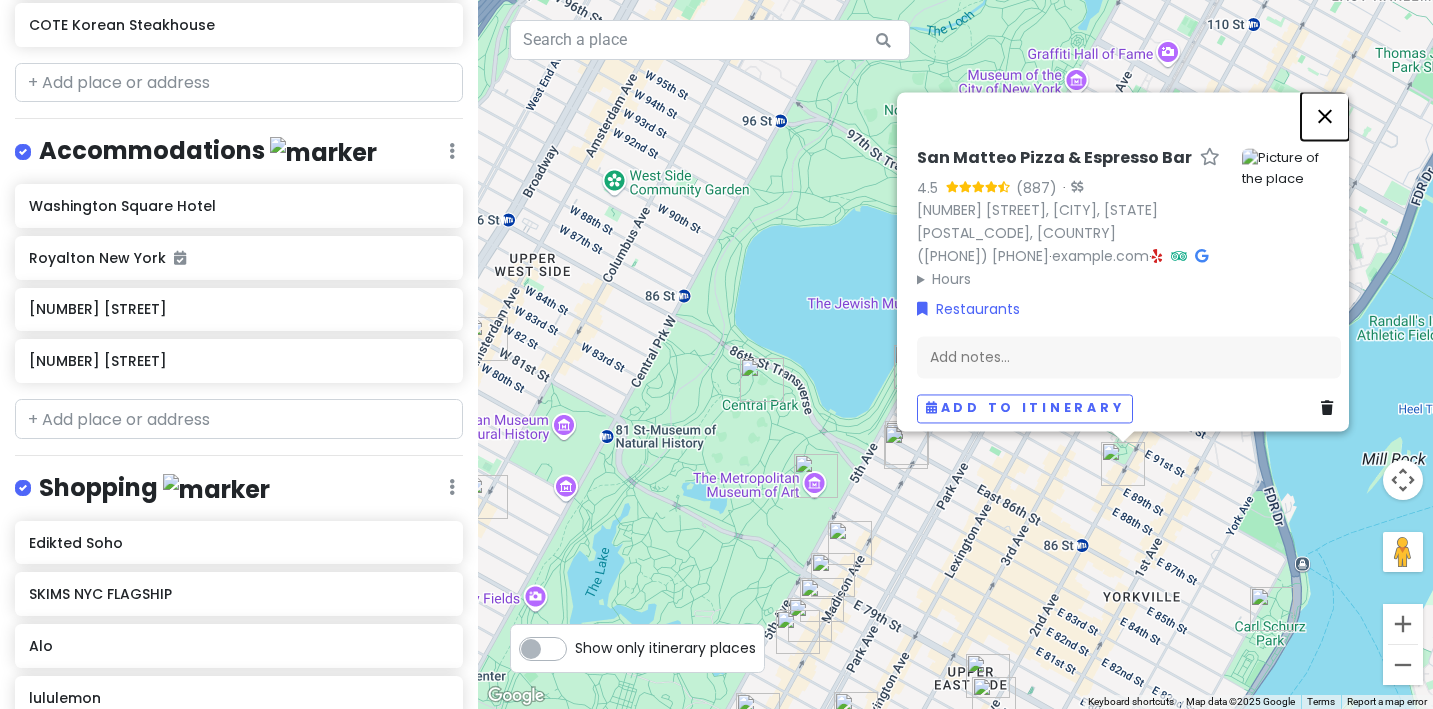 click at bounding box center (1325, 116) 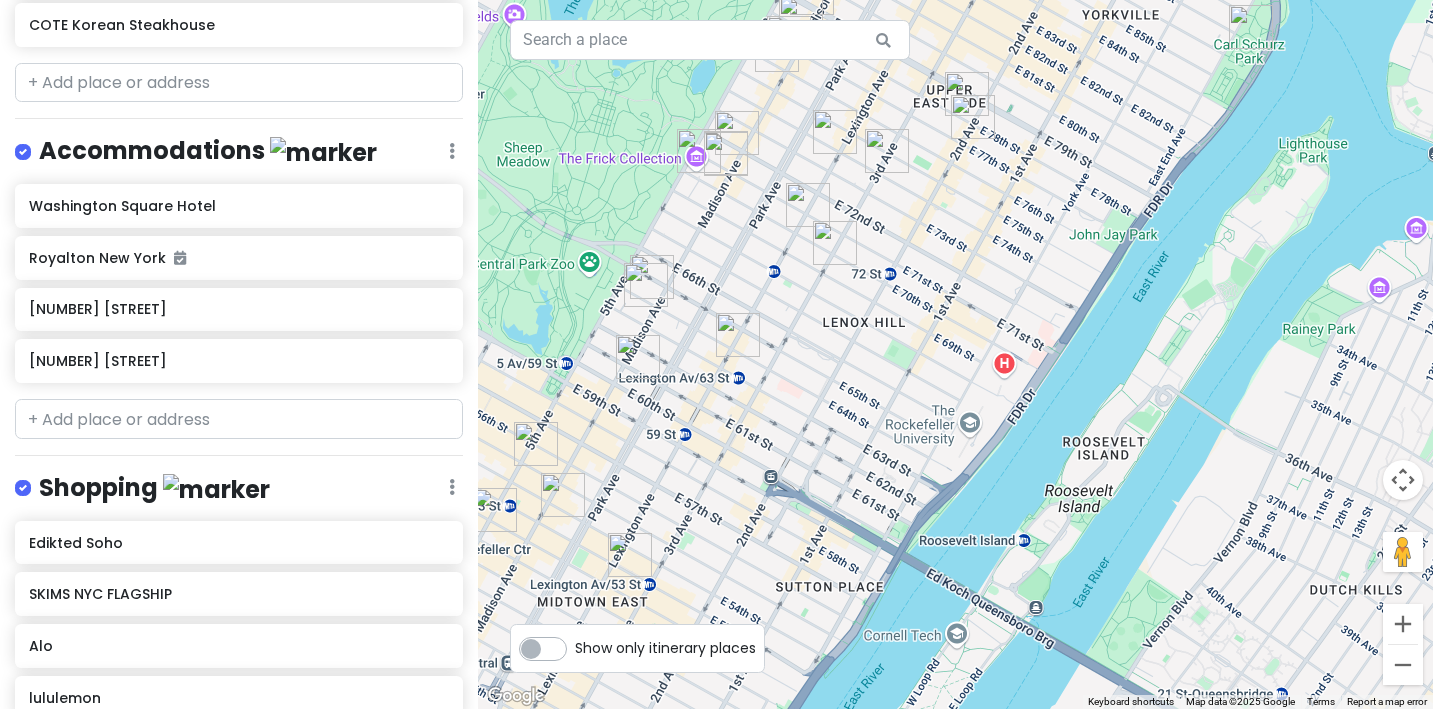 drag, startPoint x: 970, startPoint y: 560, endPoint x: 966, endPoint y: 43, distance: 517.0155 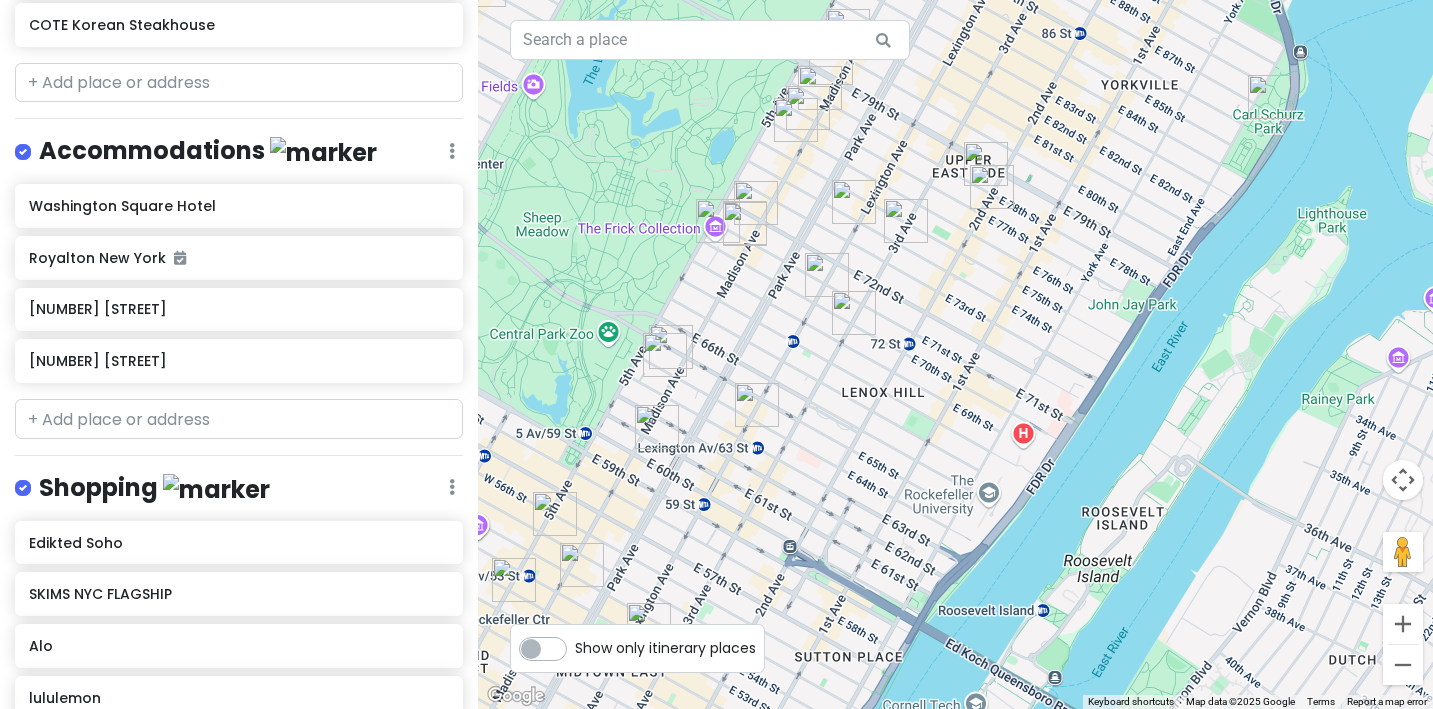 click at bounding box center [906, 221] 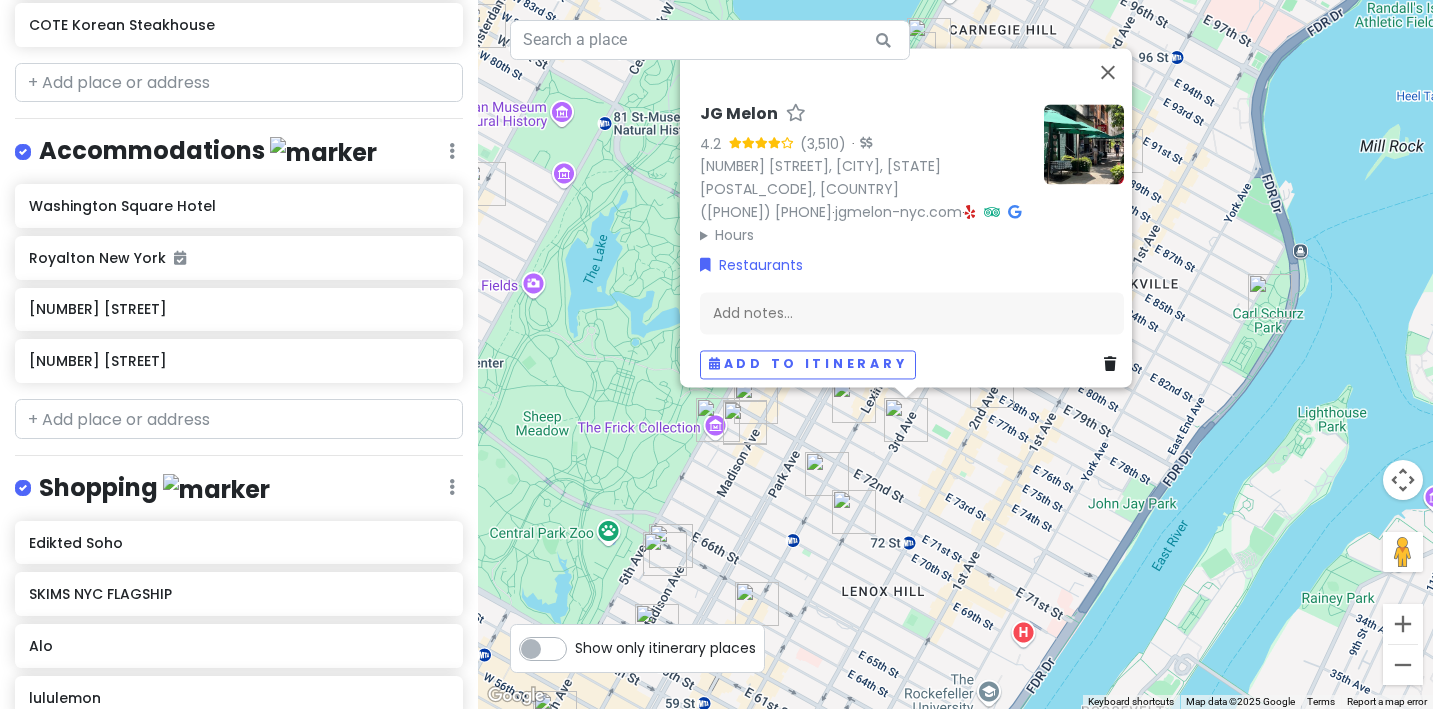 click at bounding box center [854, 401] 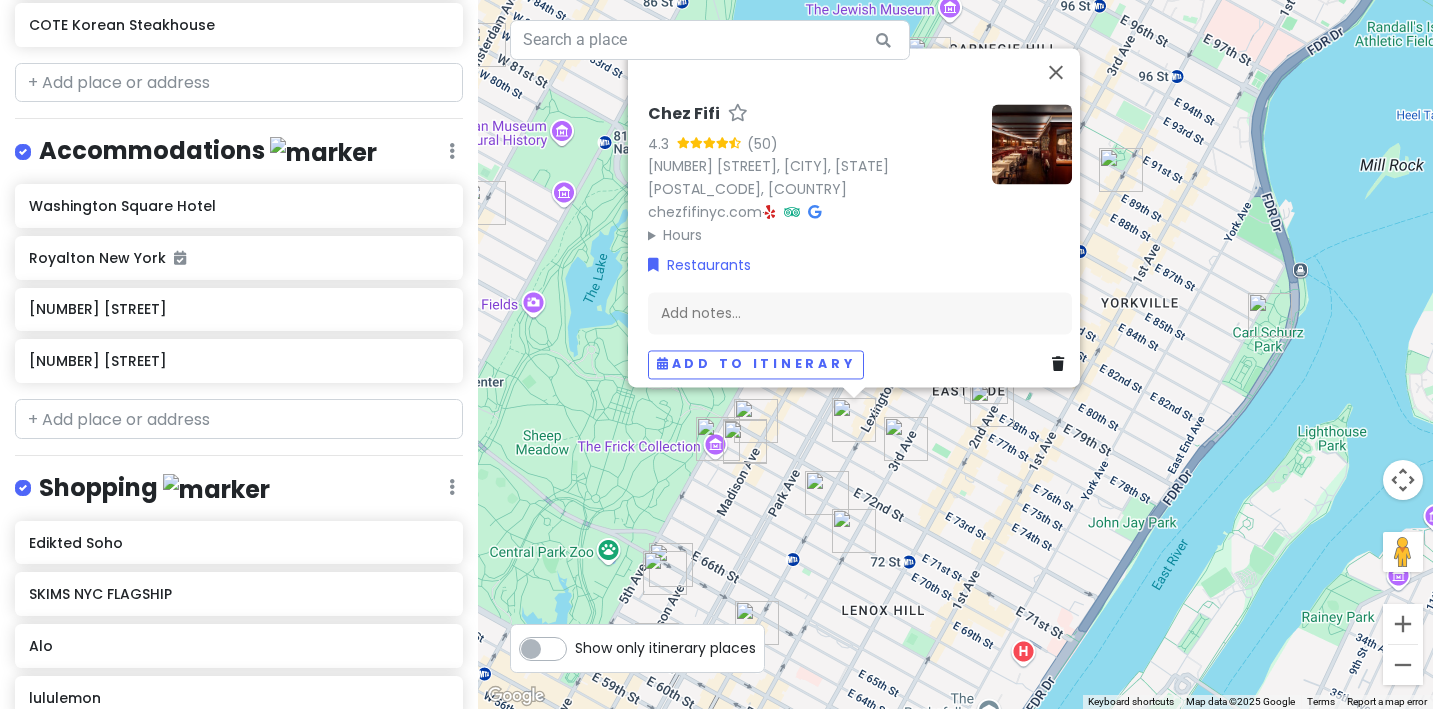 click at bounding box center [827, 493] 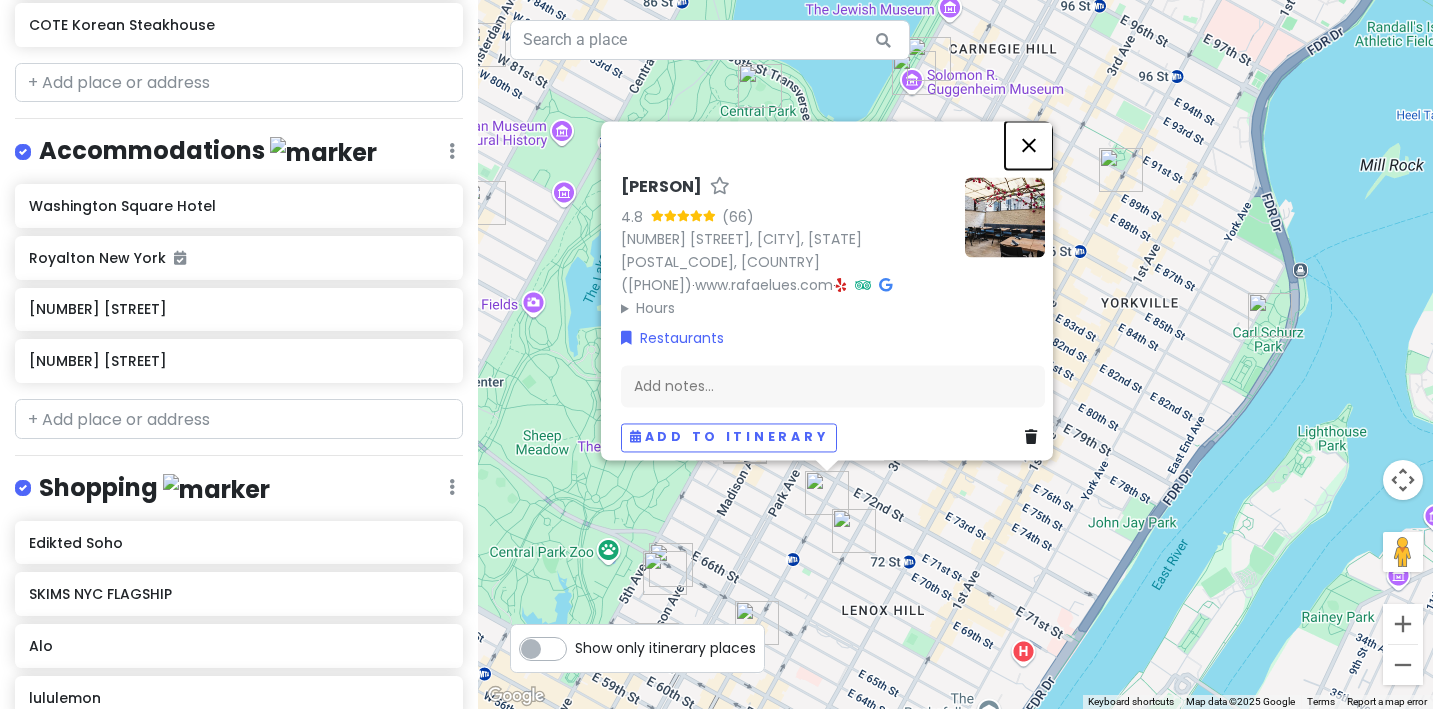 click at bounding box center (1029, 145) 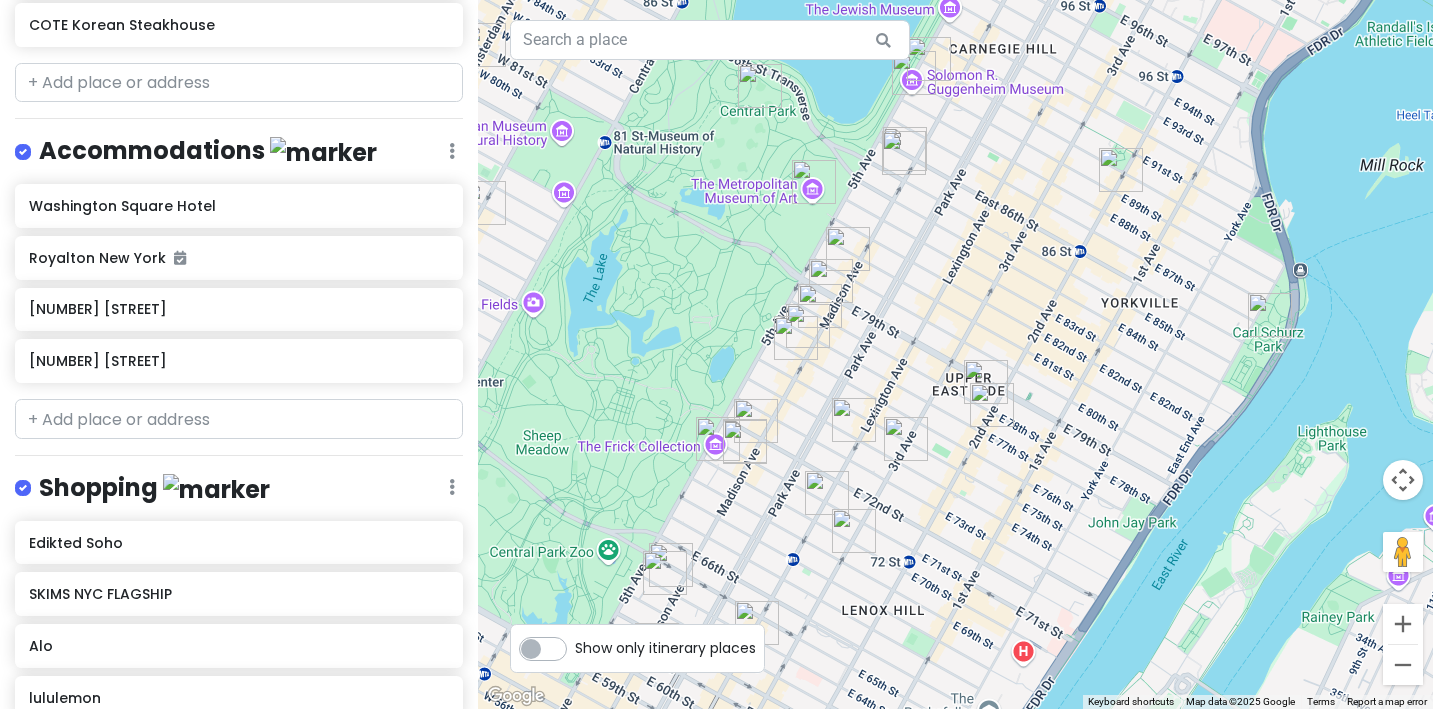 click at bounding box center [986, 382] 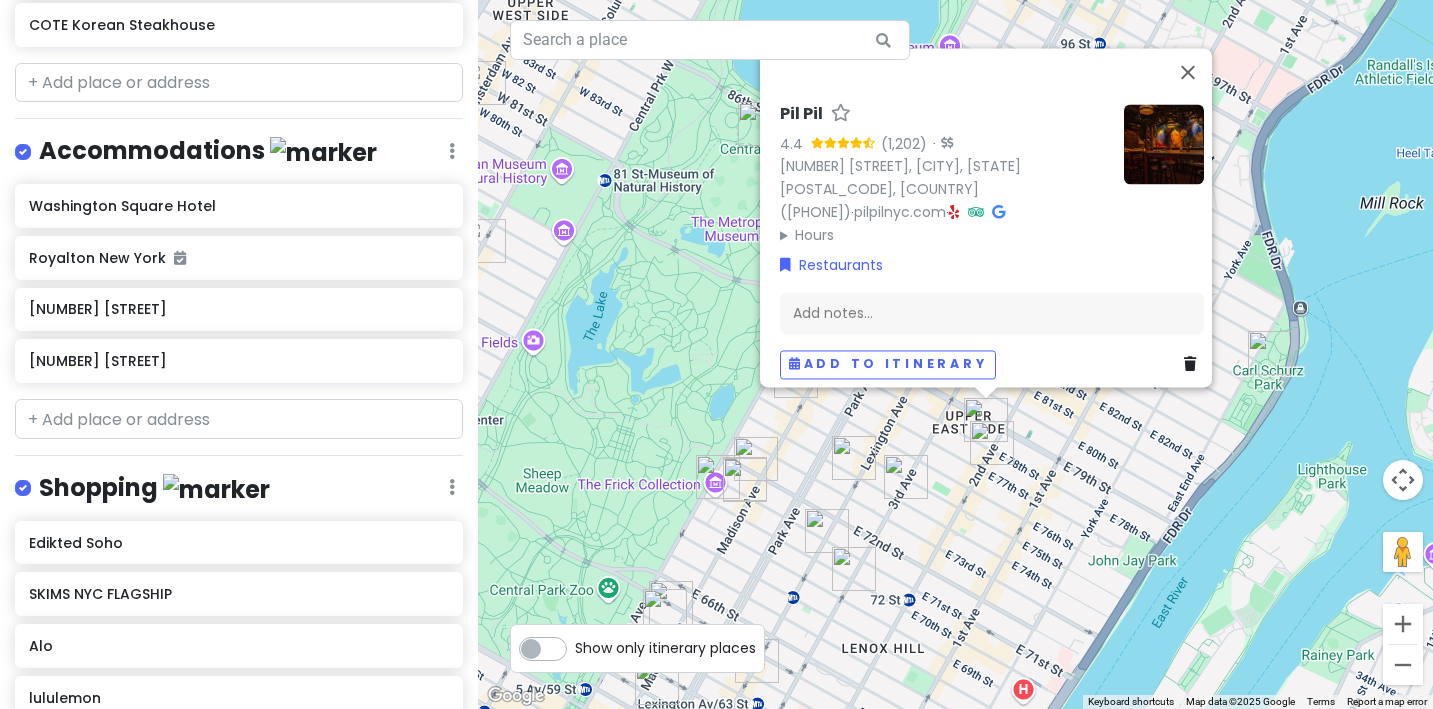 click at bounding box center [992, 443] 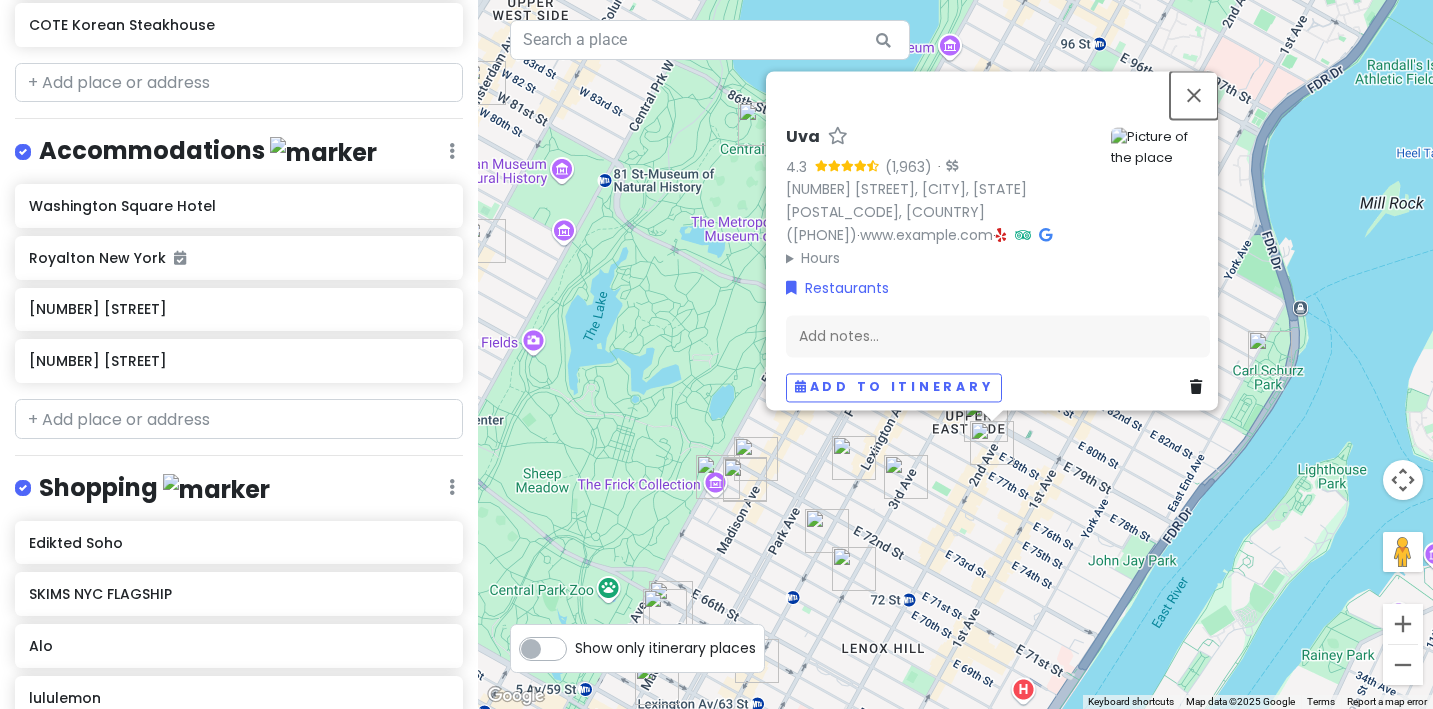 click at bounding box center (1194, 95) 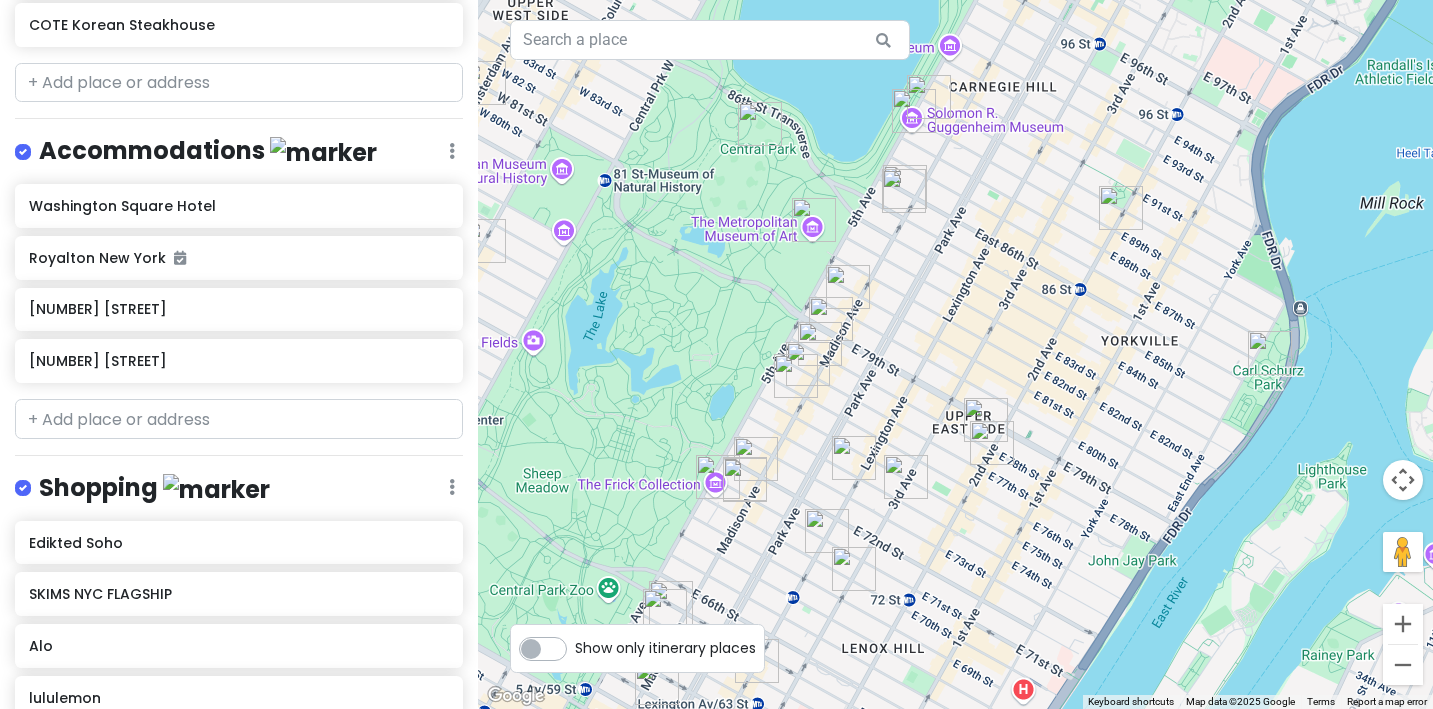 click at bounding box center (854, 458) 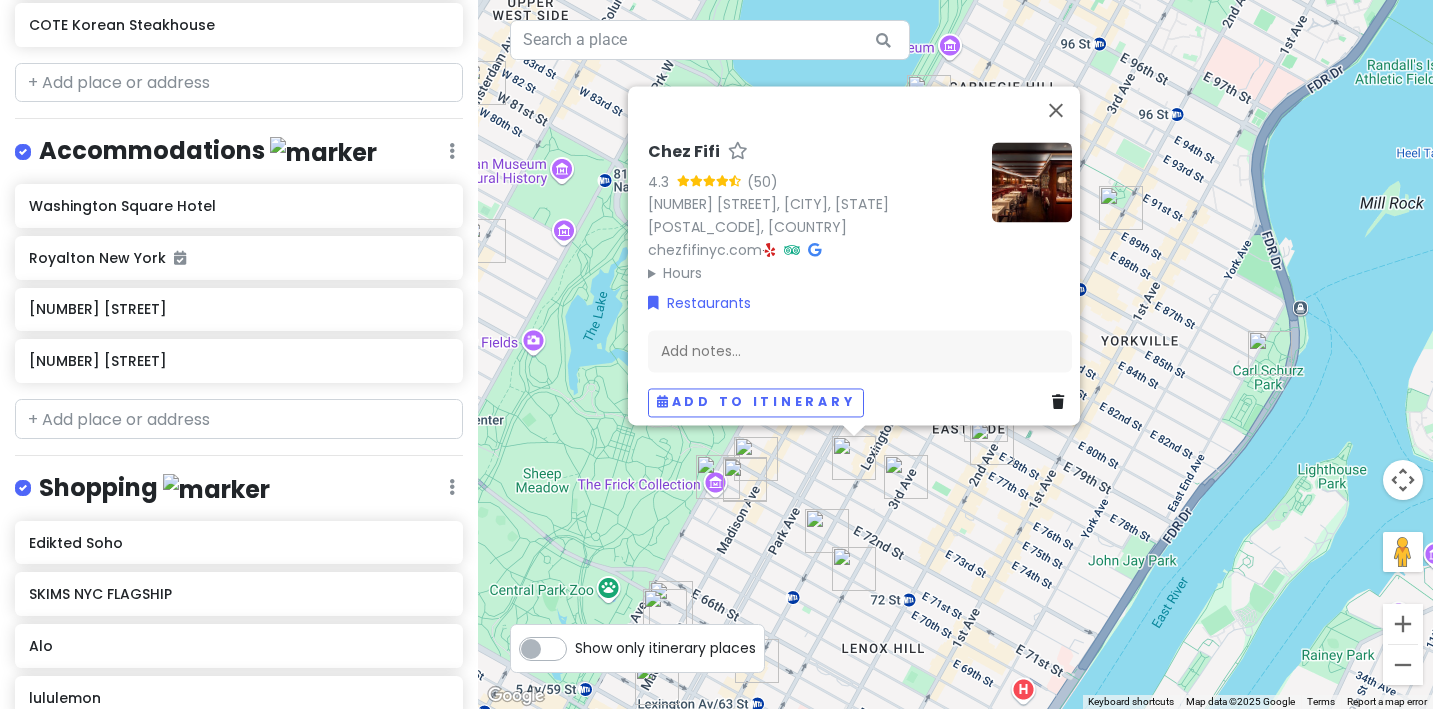 click on "[RESTAURANT] [RATING] ([REVIEWS]) [NUMBER] [STREET], [CITY], [STATE] [POSTAL_CODE], [COUNTRY] [URL] · Hours Monday Closed Tuesday [TIME] – [TIME] Wednesday [TIME] – [TIME] Thursday [TIME] – [TIME] Friday [TIME] – [TIME] Saturday [TIME] – [TIME] Sunday Closed Restaurants Add notes... Add to itinerary" at bounding box center [955, 354] 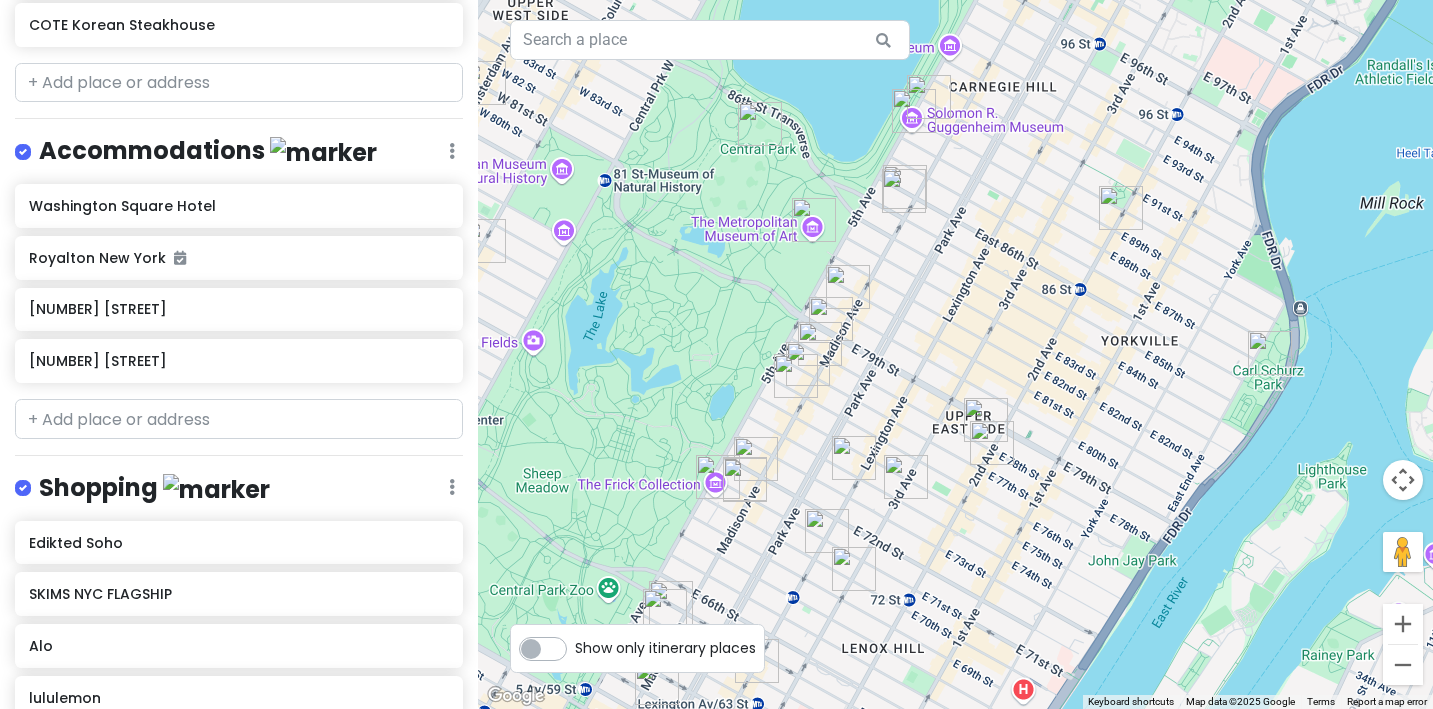 click at bounding box center (827, 531) 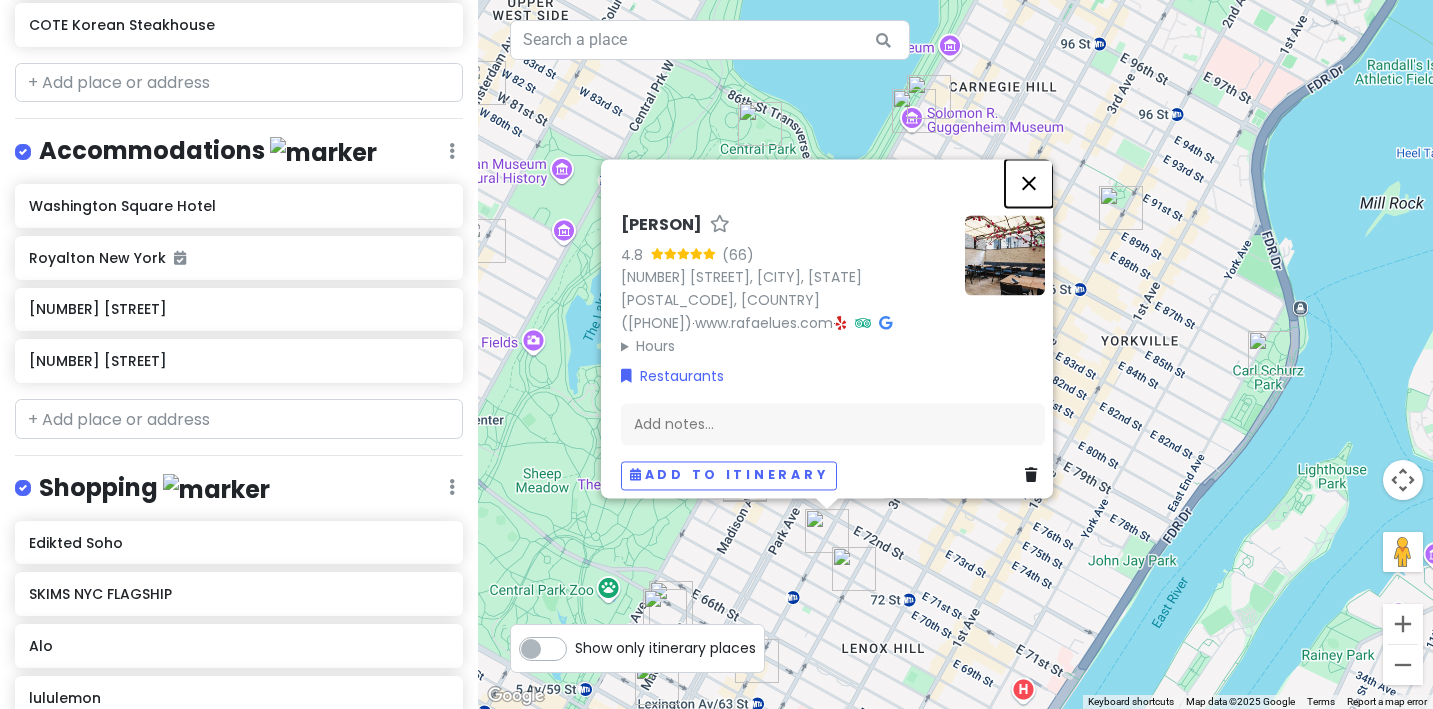 click at bounding box center [1029, 183] 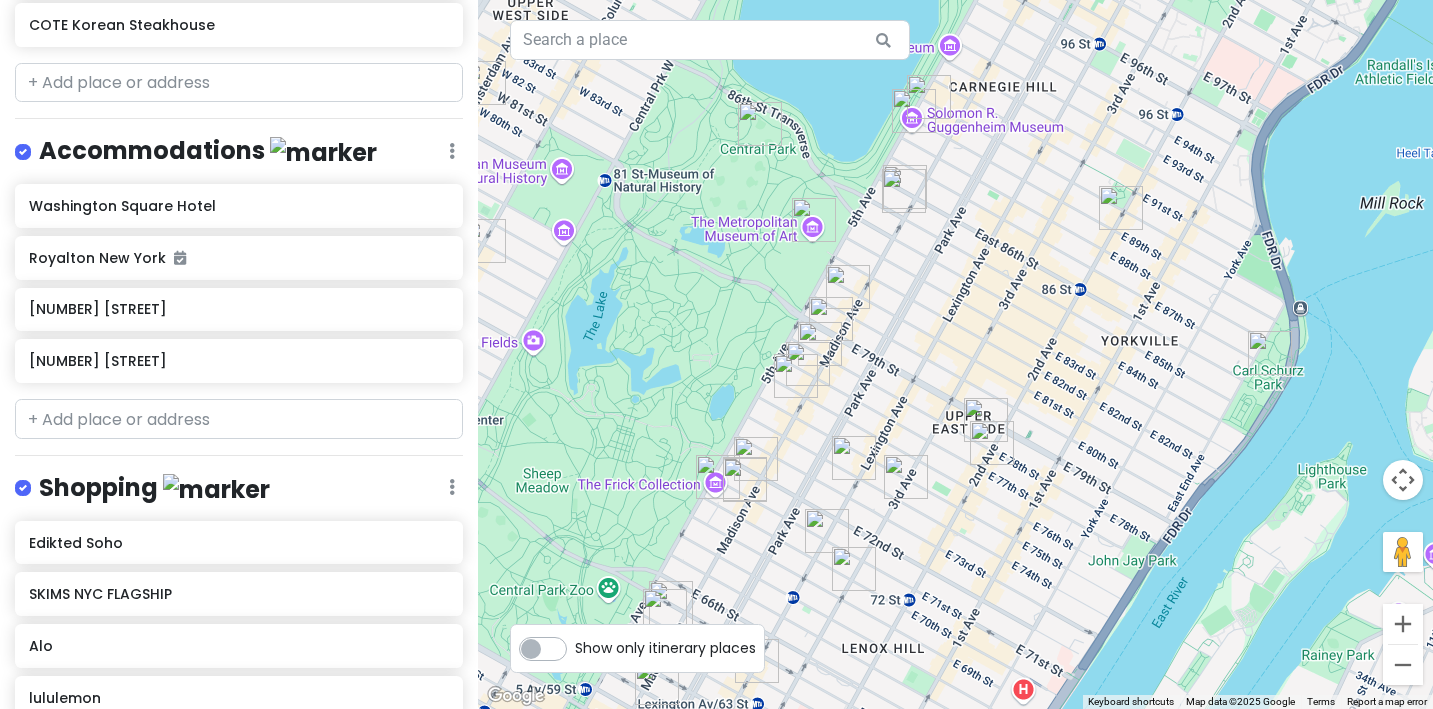 click at bounding box center (906, 477) 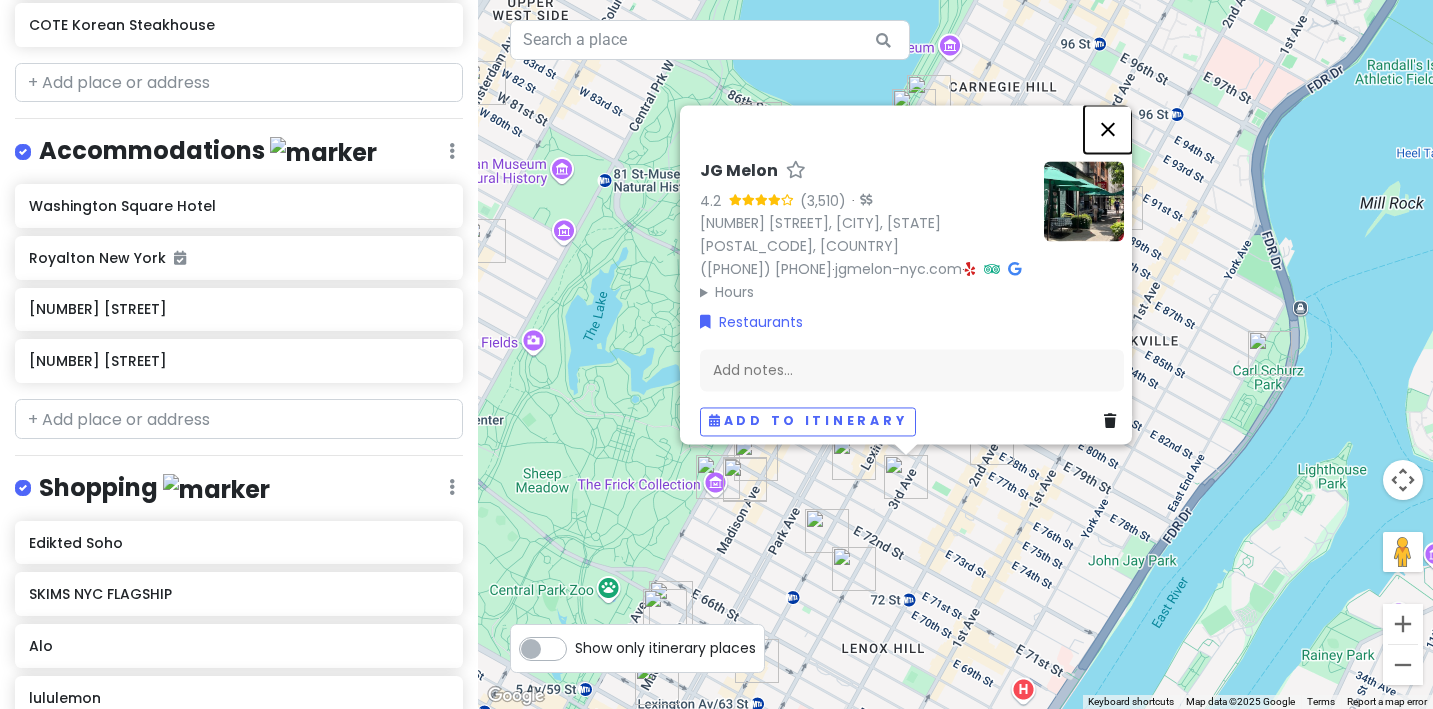 click at bounding box center [1108, 129] 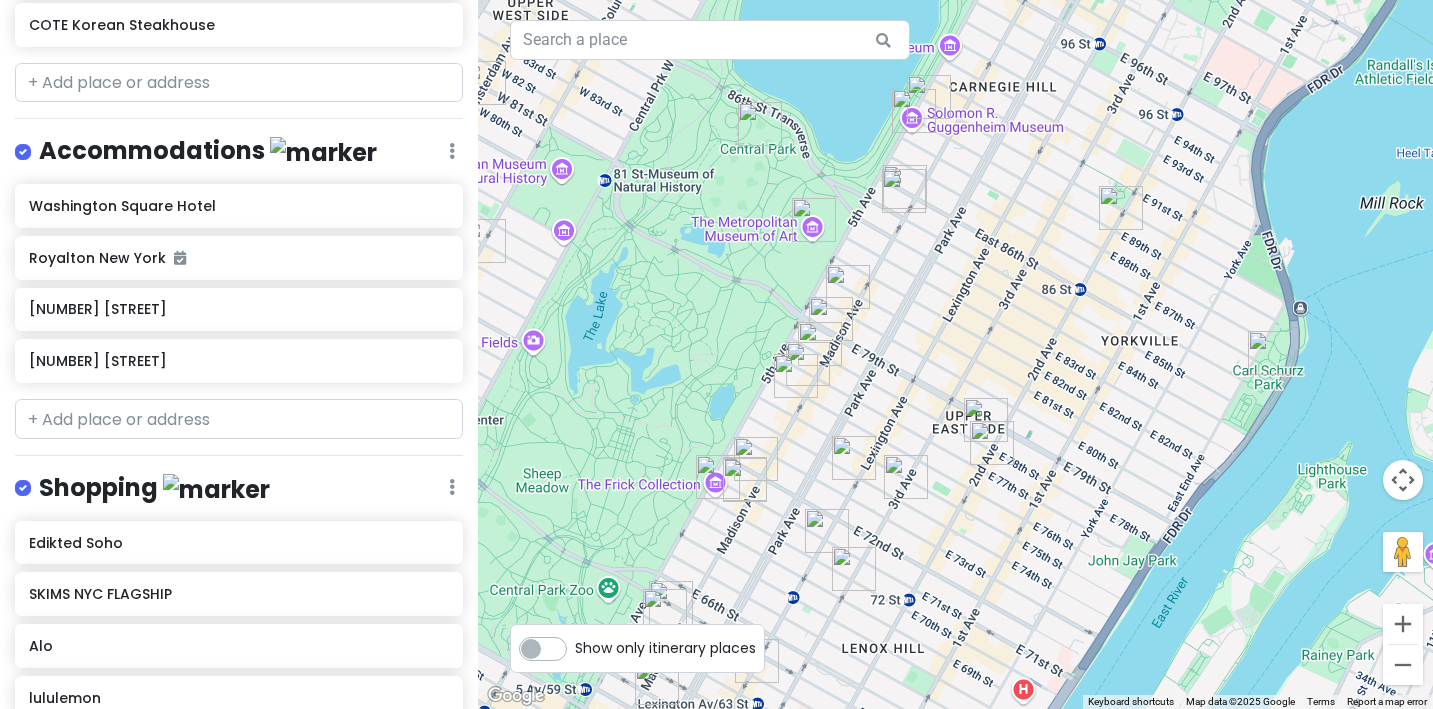 click on "To navigate, press the arrow keys." at bounding box center [955, 354] 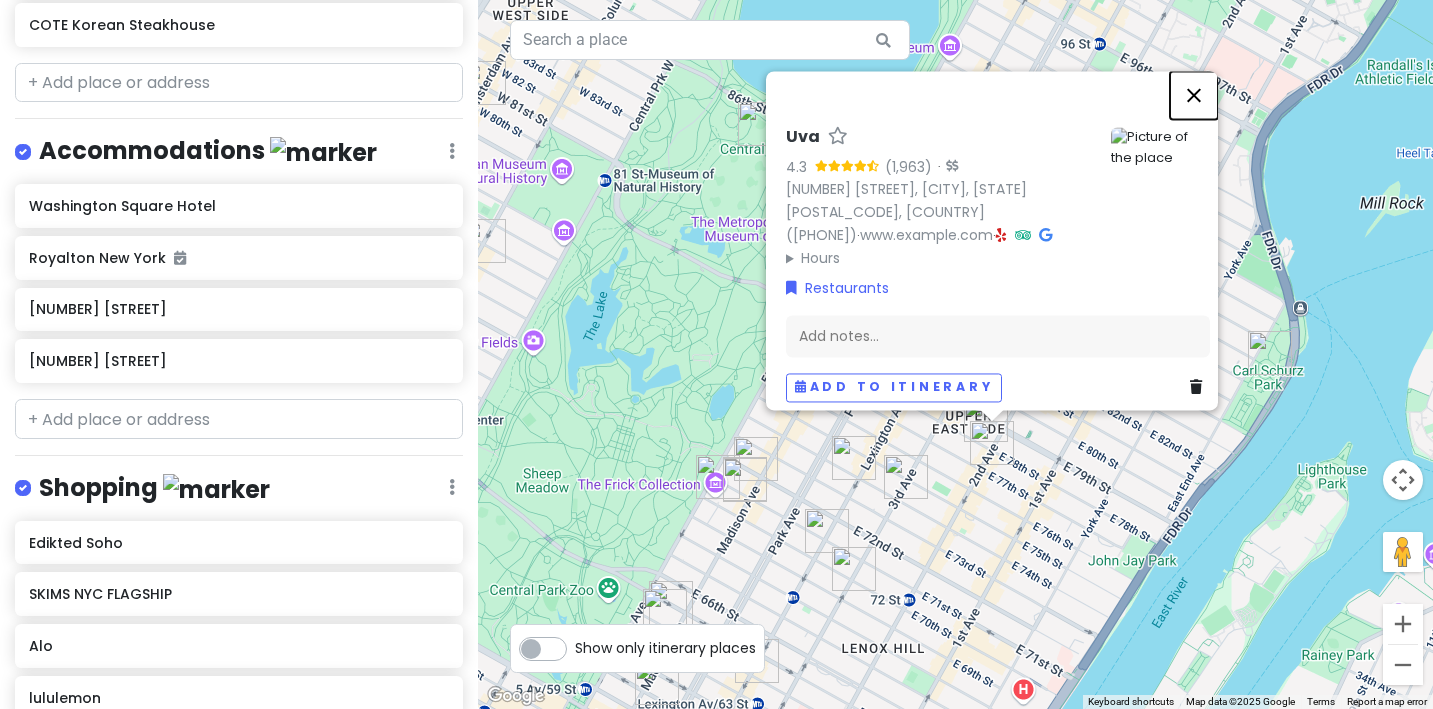 click at bounding box center [1194, 95] 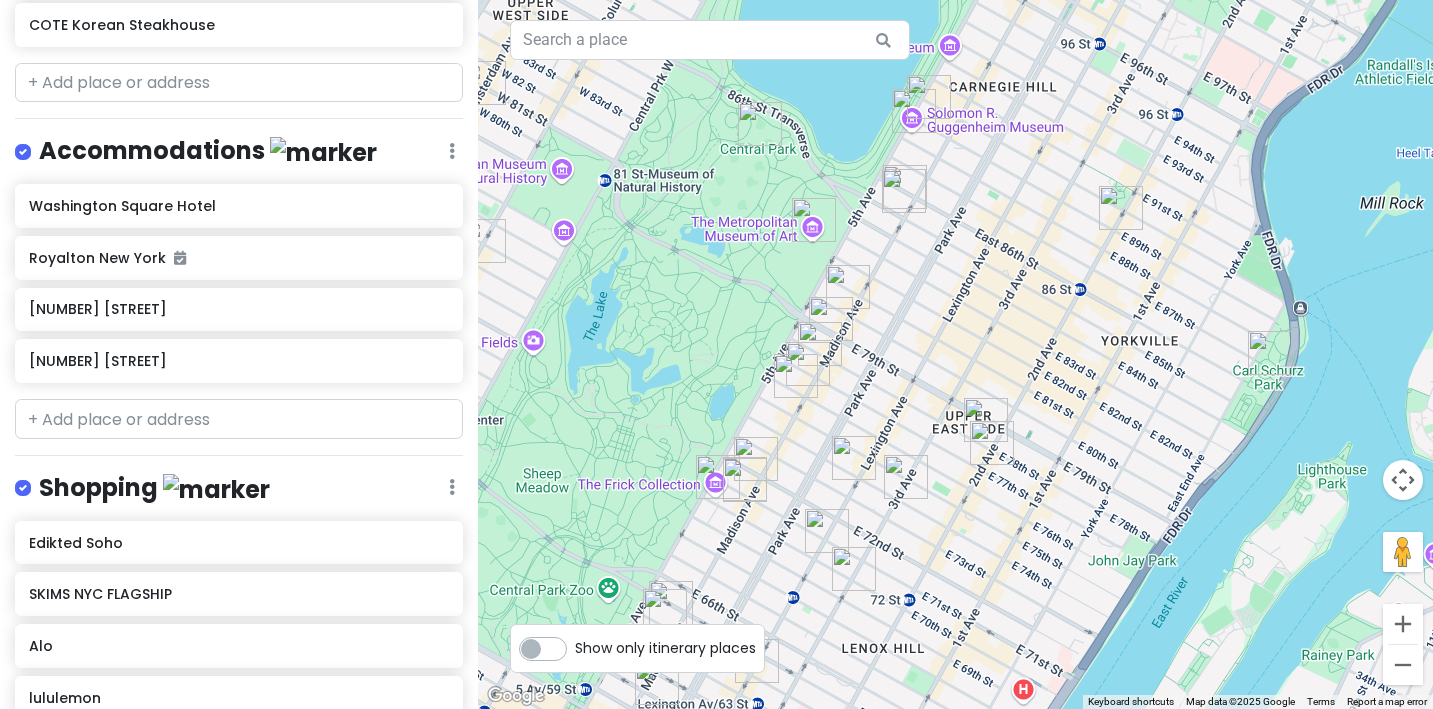 click at bounding box center (986, 420) 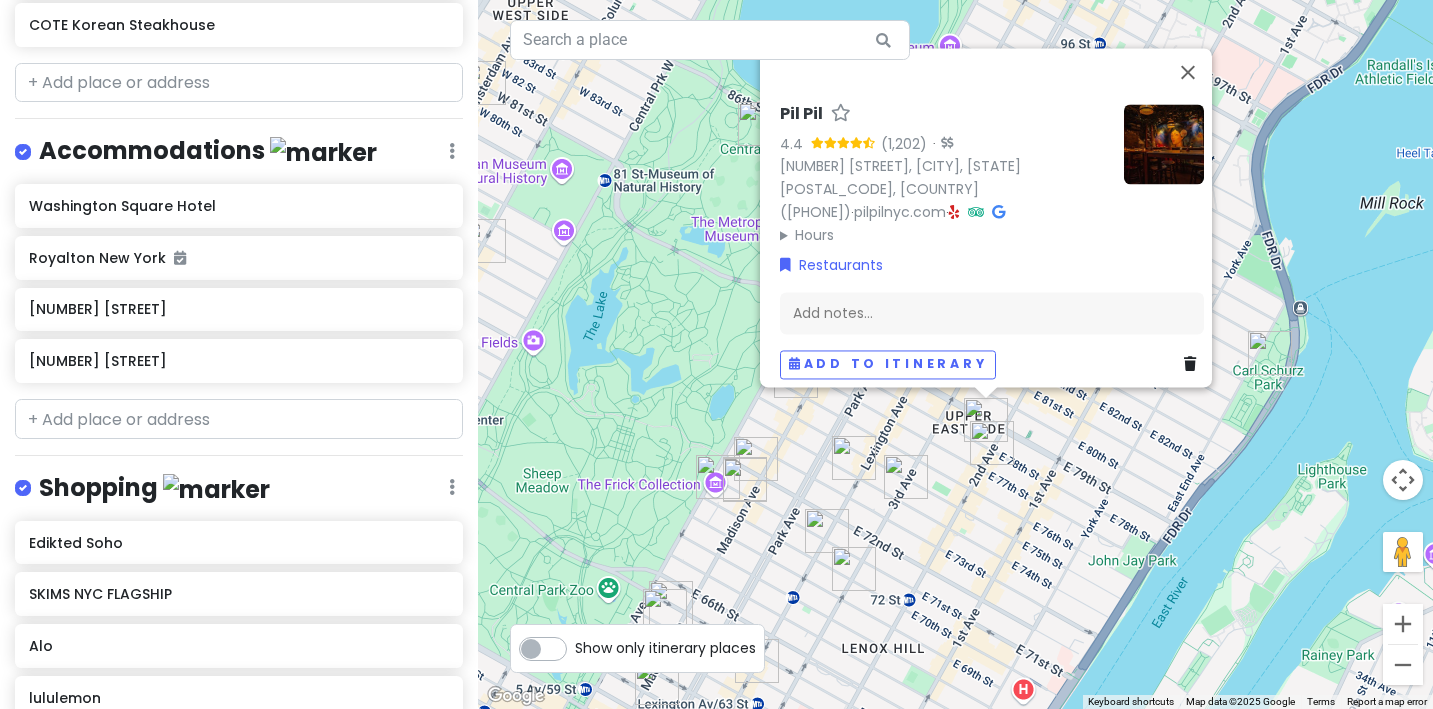 click on "[PERSON] [PERSON] [NUMBER]        ([NUMBER]) [NUMBER] [STREET], [CITY], [STATE] [POSTAL_CODE], [COUNTRY] ([PHONE])   ·   [URL]   ·   Hours Monday  [TIME] – [TIME] Tuesday  [TIME] – [TIME] Wednesday  [TIME] – [TIME] Thursday  [TIME] – [TIME] Friday  [TIME] – [TIME] Saturday  [TIME] – [TIME] Sunday  [TIME] – [TIME] Restaurants Add notes...  Add to itinerary" at bounding box center (955, 354) 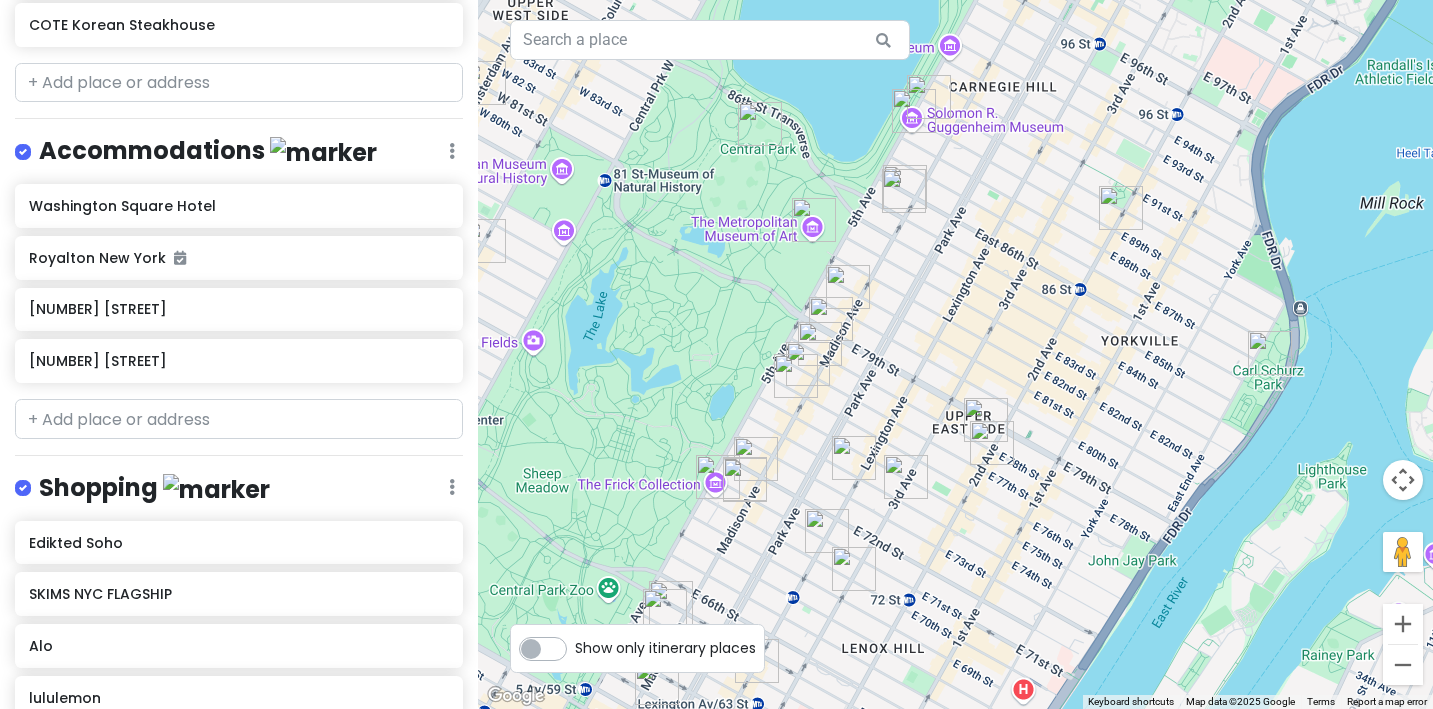 click at bounding box center (1121, 208) 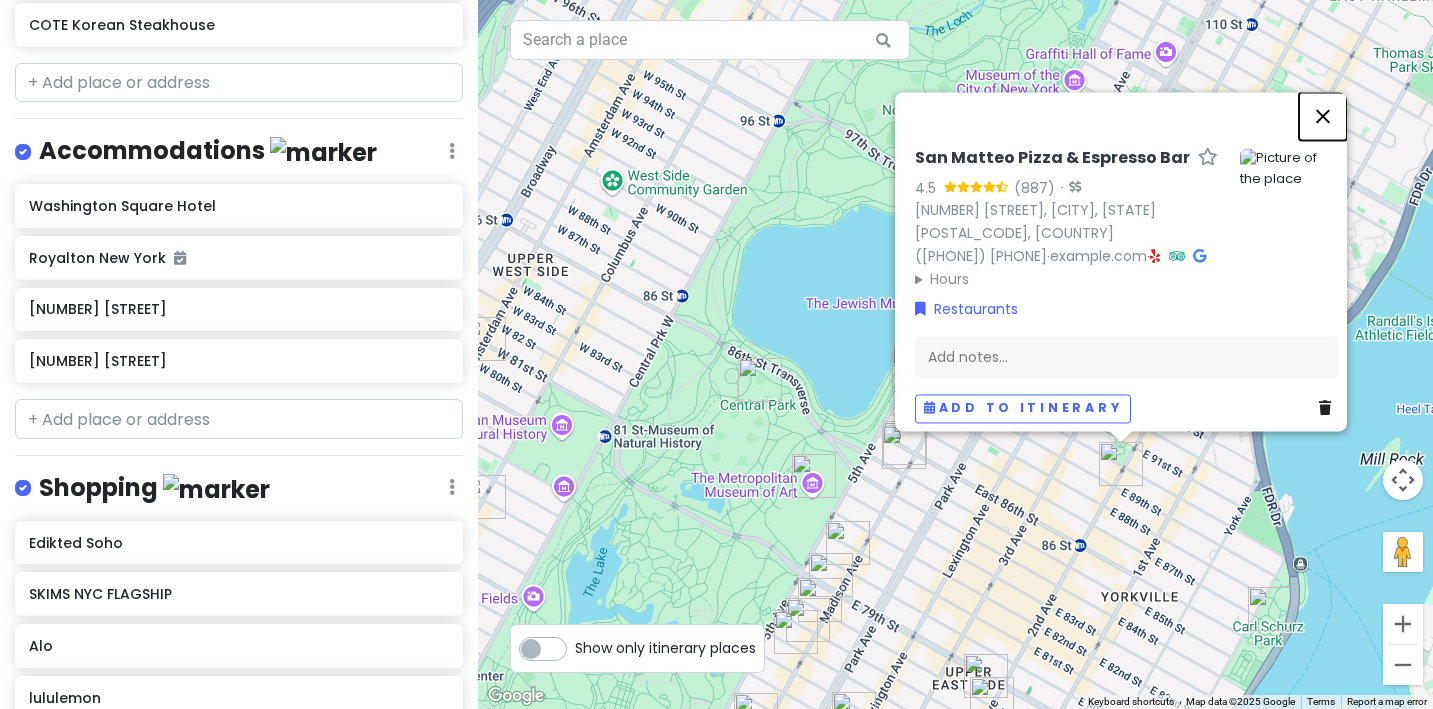 click at bounding box center [1323, 116] 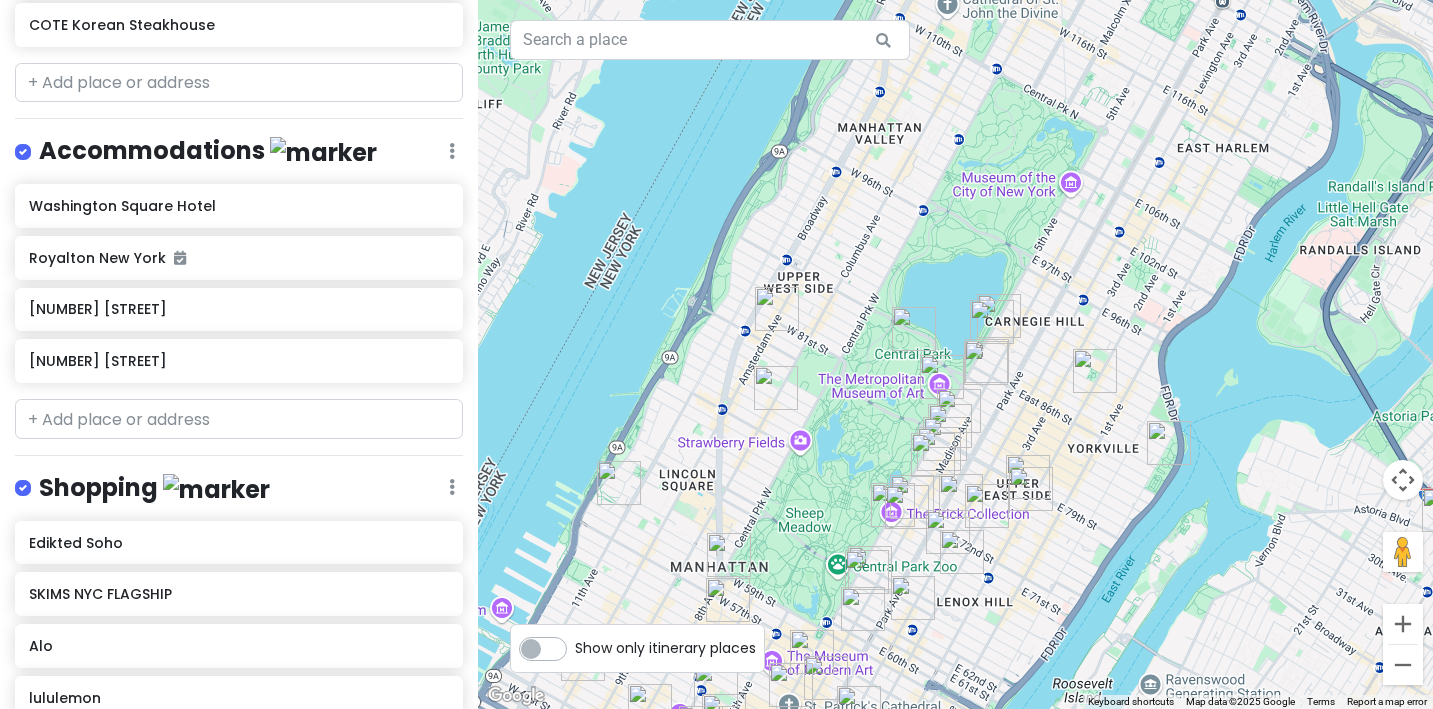 click at bounding box center (777, 309) 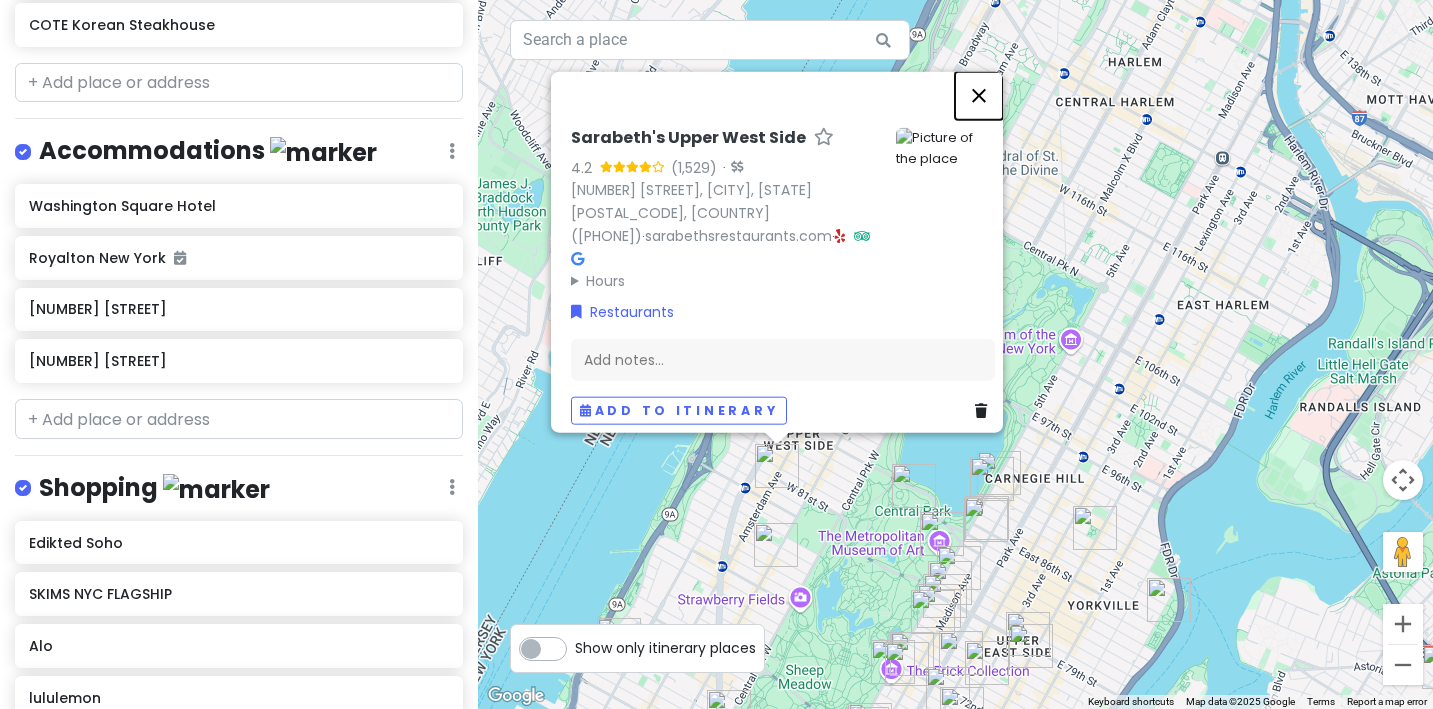 click at bounding box center (979, 95) 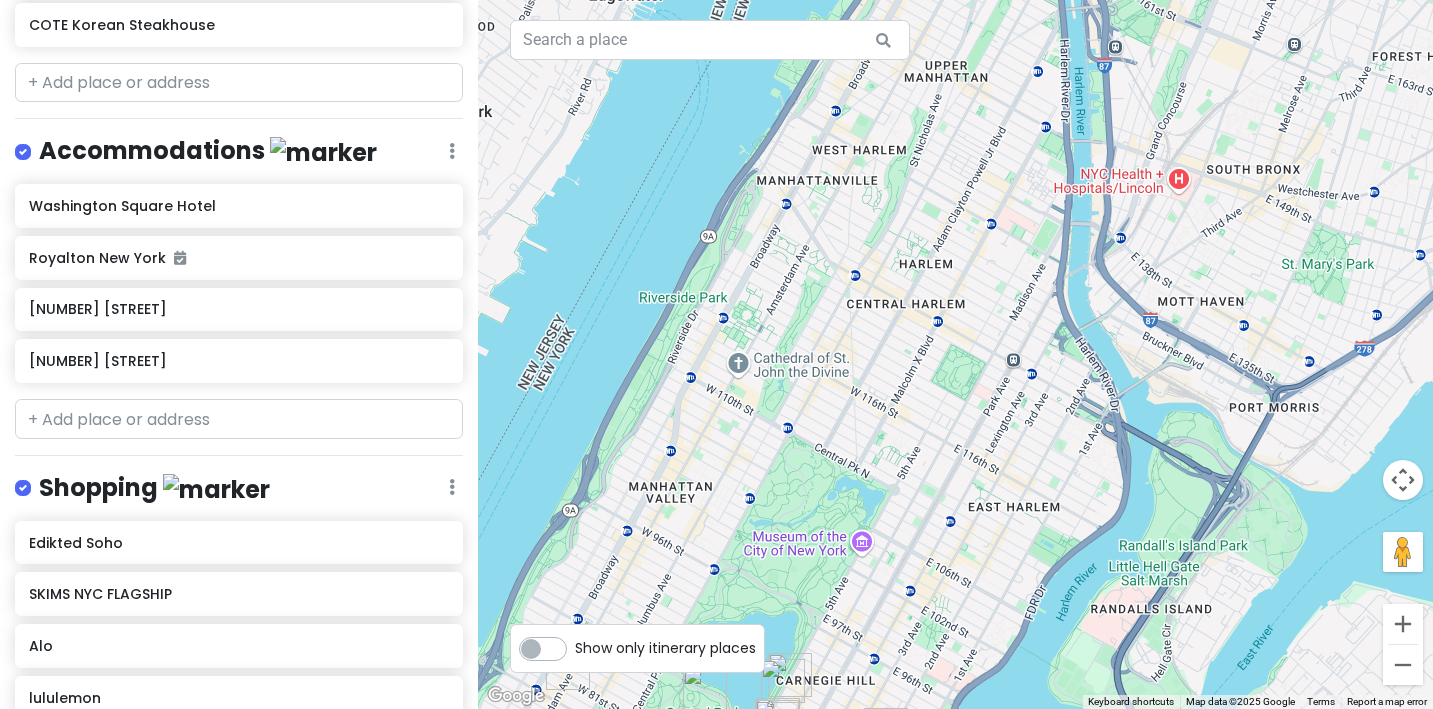 drag, startPoint x: 1087, startPoint y: 148, endPoint x: 886, endPoint y: 366, distance: 296.5215 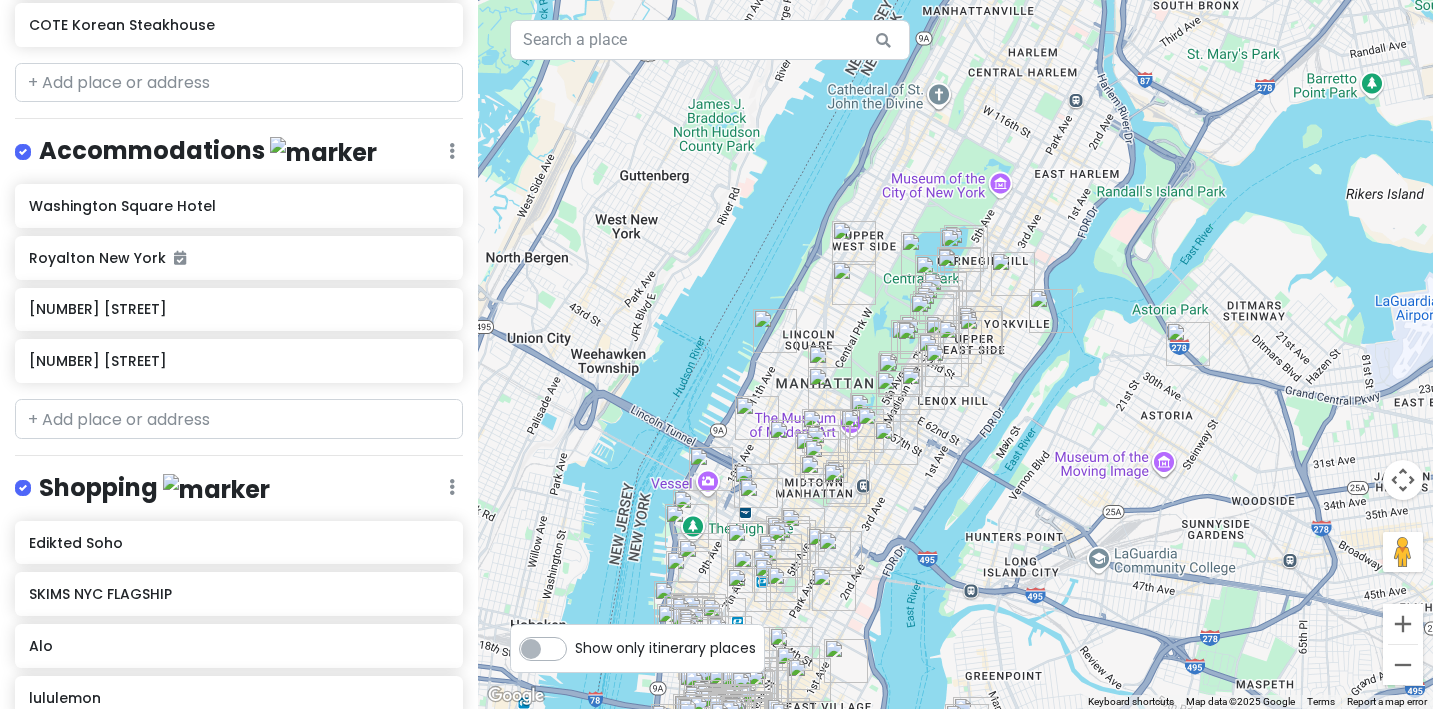 drag, startPoint x: 913, startPoint y: 371, endPoint x: 1132, endPoint y: 19, distance: 414.56604 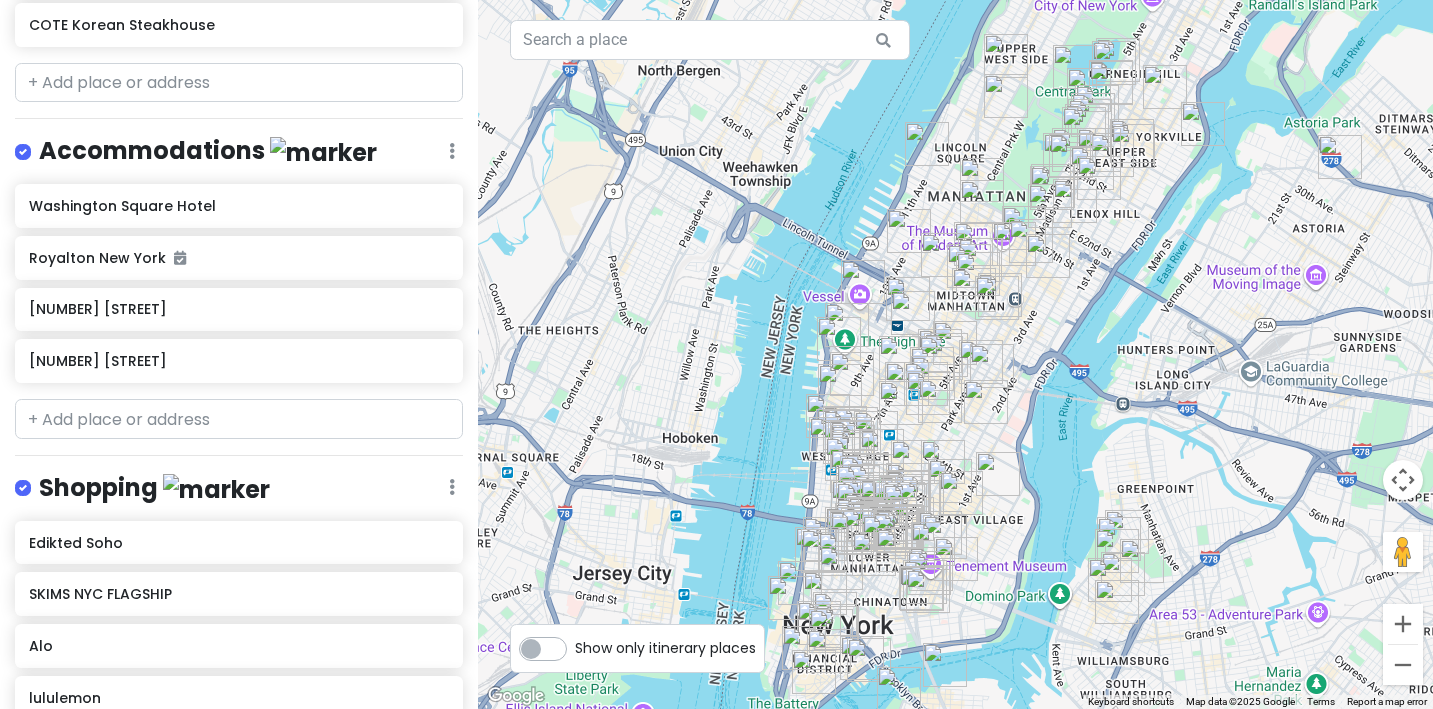 drag, startPoint x: 1166, startPoint y: 346, endPoint x: 1114, endPoint y: 285, distance: 80.1561 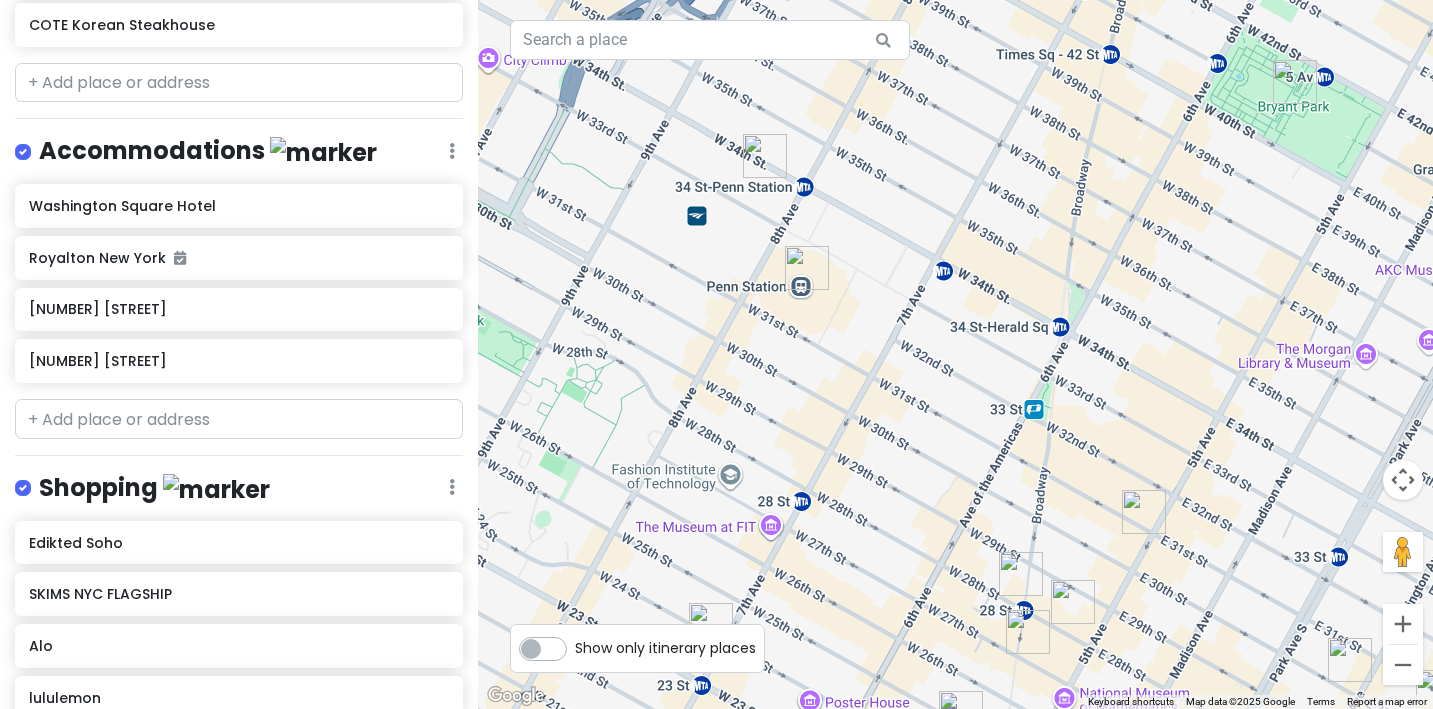click at bounding box center [765, 156] 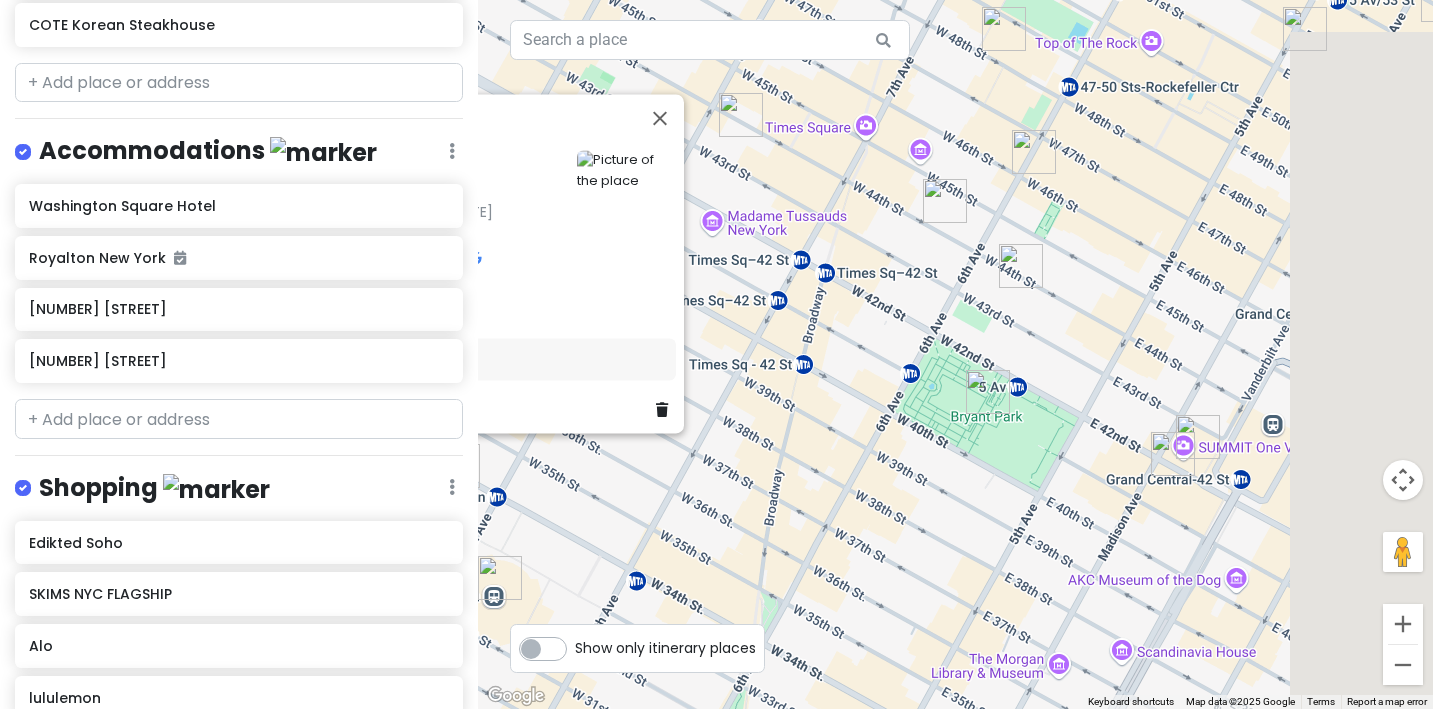 drag, startPoint x: 1187, startPoint y: 372, endPoint x: 878, endPoint y: 398, distance: 310.09192 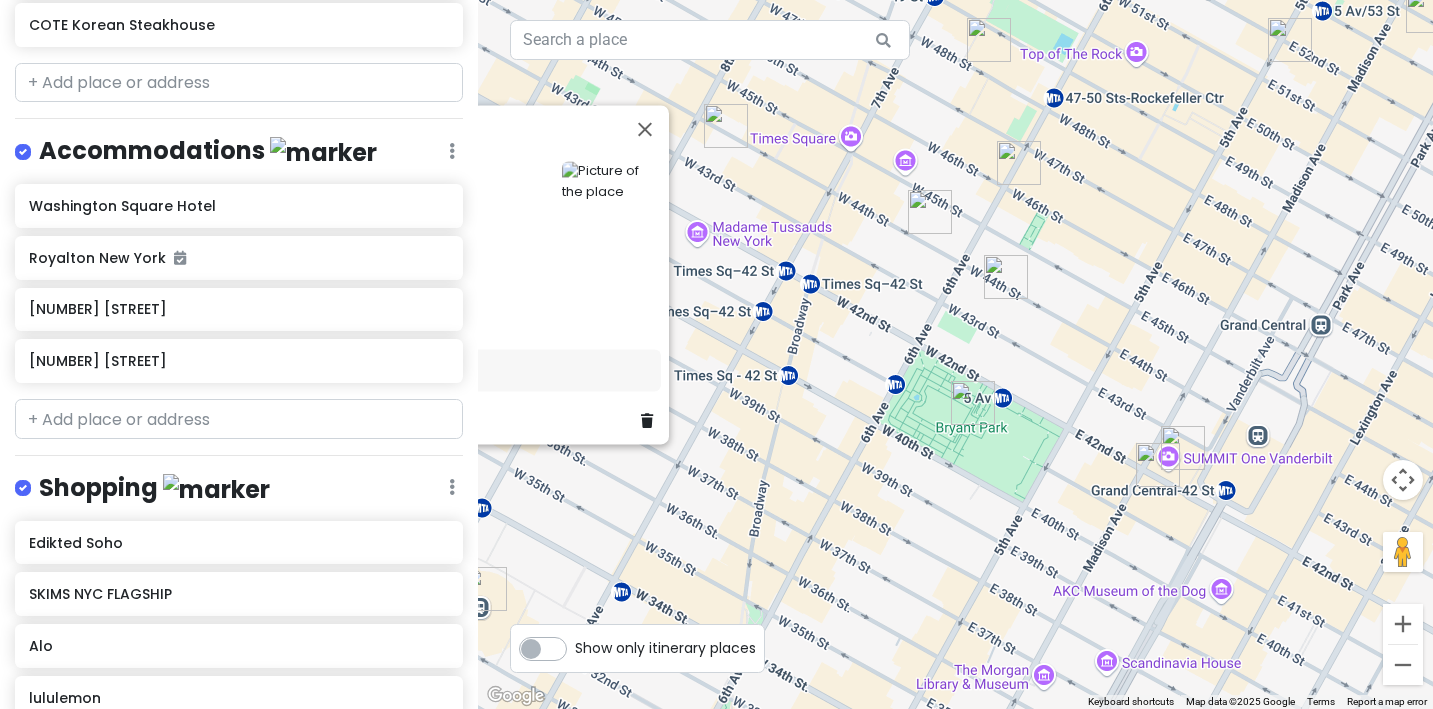 click at bounding box center (1183, 448) 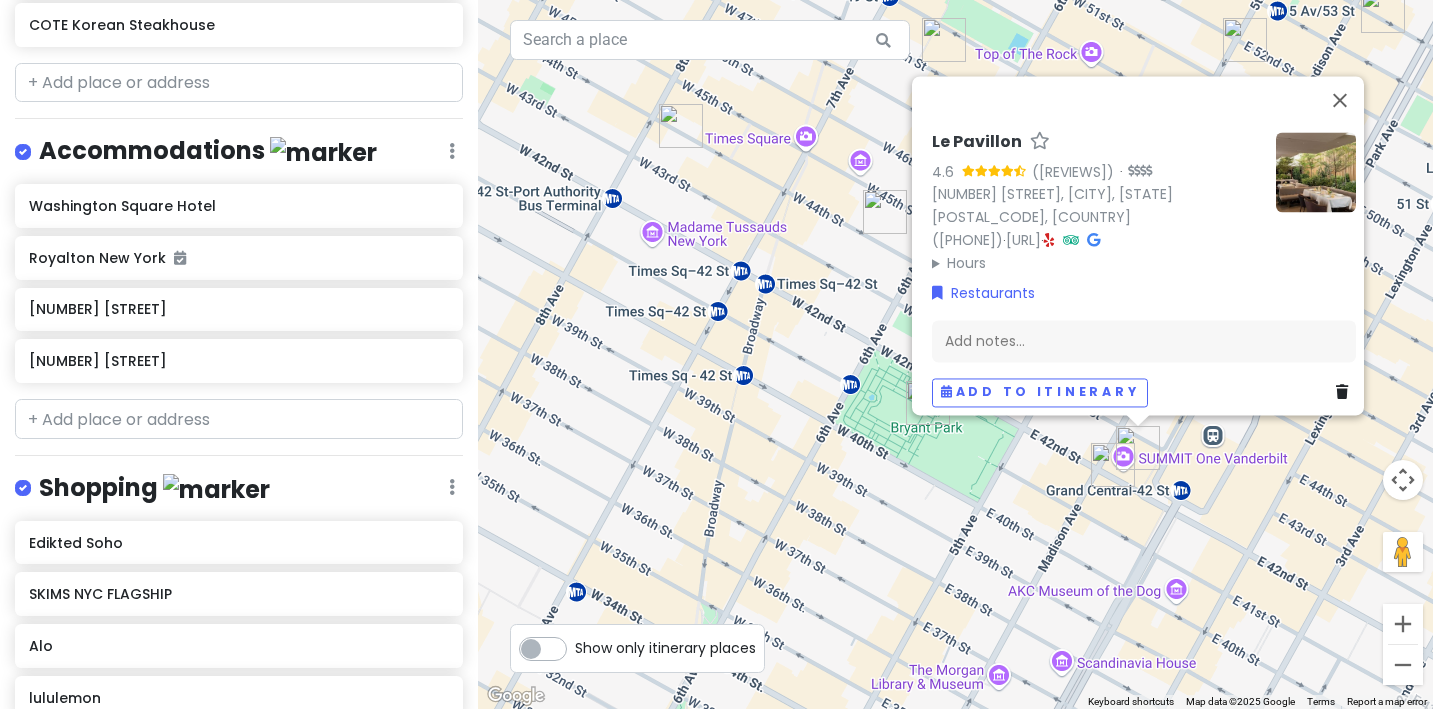 click on "[RESTAURANT] [RATING] ([REVIEWS]) · [NUMBER] [STREET], [CITY], [STATE] [POSTAL_CODE], [COUNTRY] ([PHONE]) · [URL] · Hours Monday [TIME] – [TIME] Tuesday [TIME] – [TIME] Wednesday [TIME] – [TIME] Thursday [TIME] – [TIME] Friday [TIME] – [TIME] Saturday [TIME] – [TIME] Sunday [TIME] – [TIME] Restaurants Add notes... Add to itinerary" at bounding box center (955, 354) 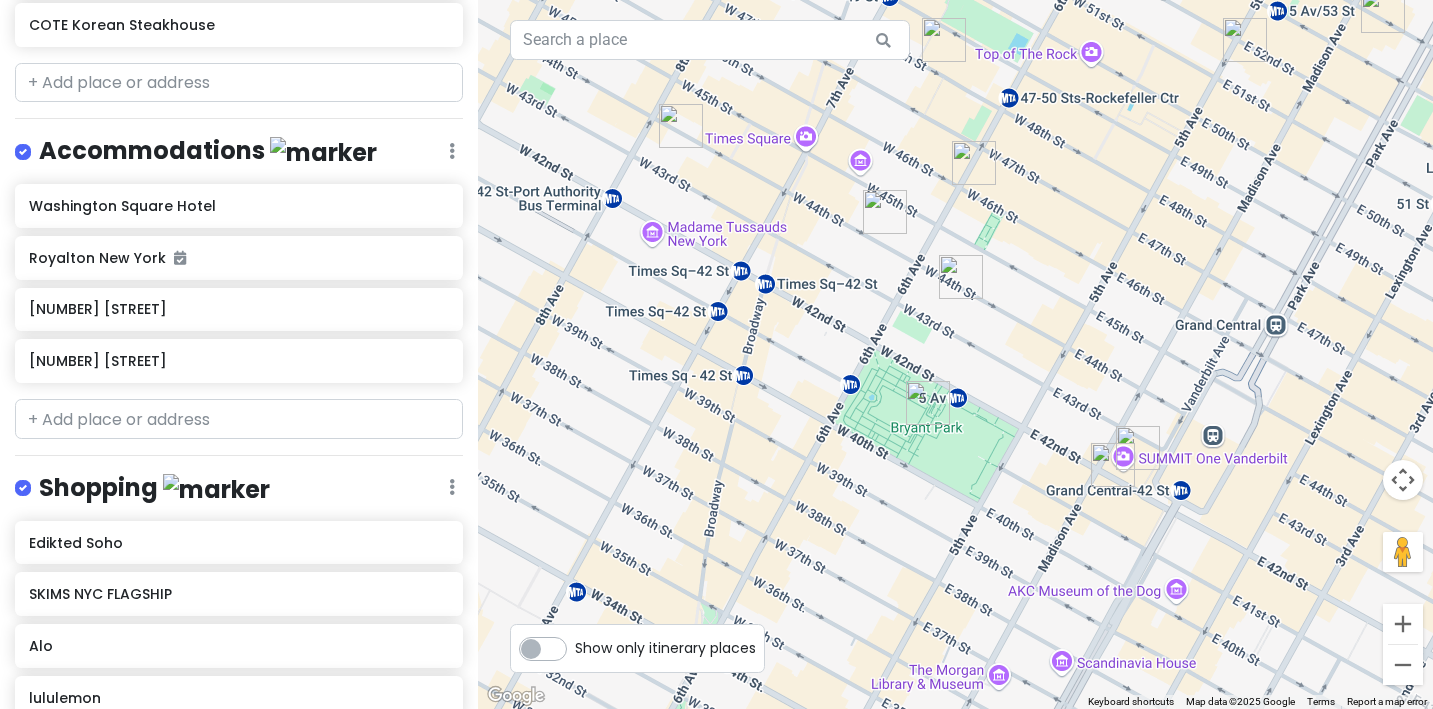 click at bounding box center (1138, 448) 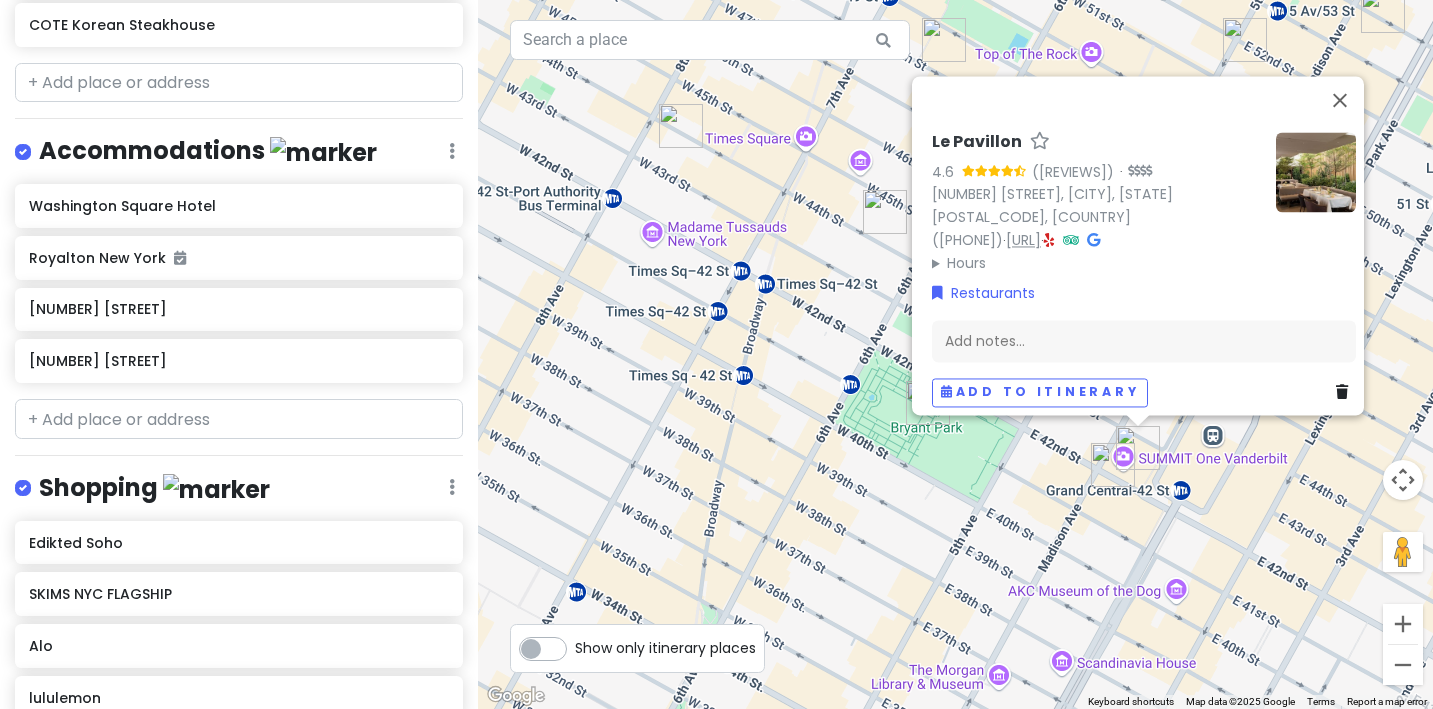 click on "[URL]" at bounding box center (1023, 240) 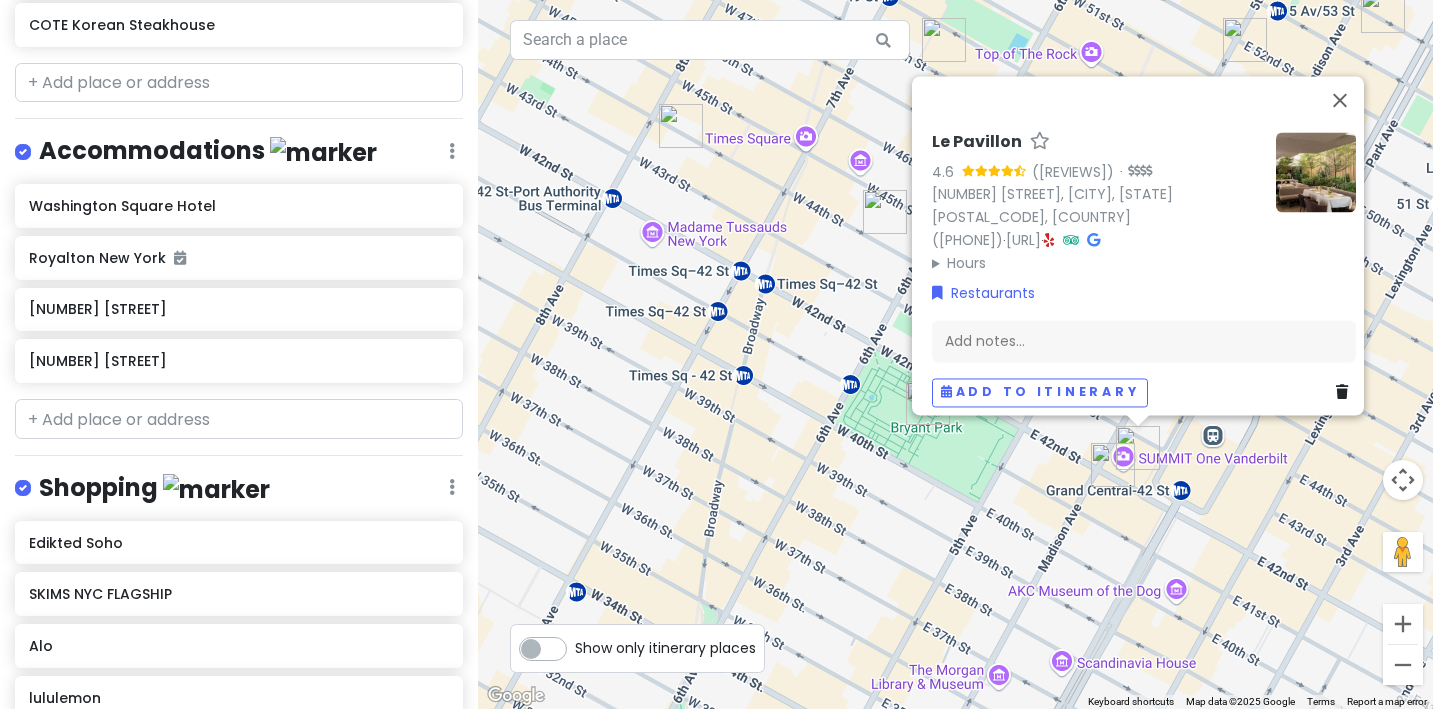 click on "[RESTAURANT] [RATING] ([REVIEWS]) · [NUMBER] [STREET], [CITY], [STATE] [POSTAL_CODE], [COUNTRY] ([PHONE]) · [URL] · Hours Monday [TIME] – [TIME] Tuesday [TIME] – [TIME] Wednesday [TIME] – [TIME] Thursday [TIME] – [TIME] Friday [TIME] – [TIME] Saturday [TIME] – [TIME] Sunday [TIME] – [TIME] Restaurants Add notes... Add to itinerary" at bounding box center (955, 354) 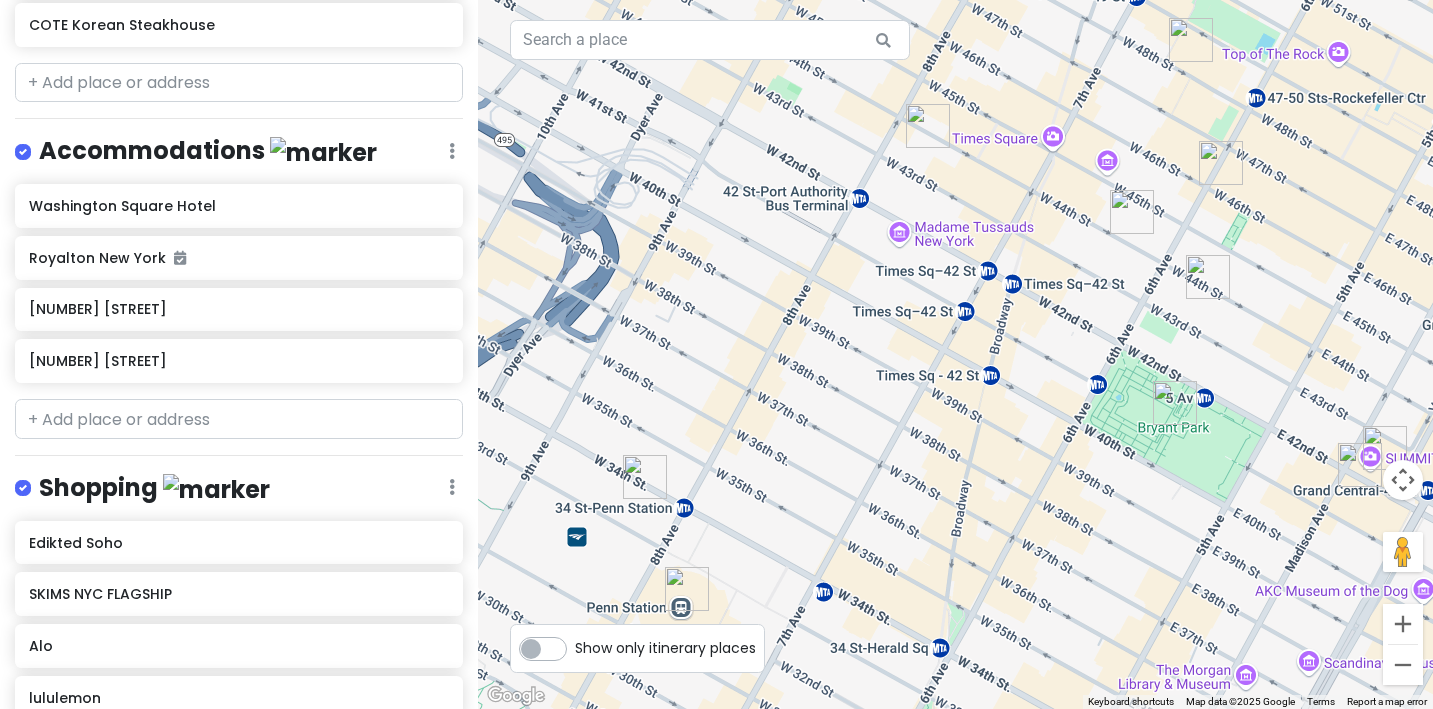 drag, startPoint x: 990, startPoint y: 530, endPoint x: 1239, endPoint y: 529, distance: 249.00201 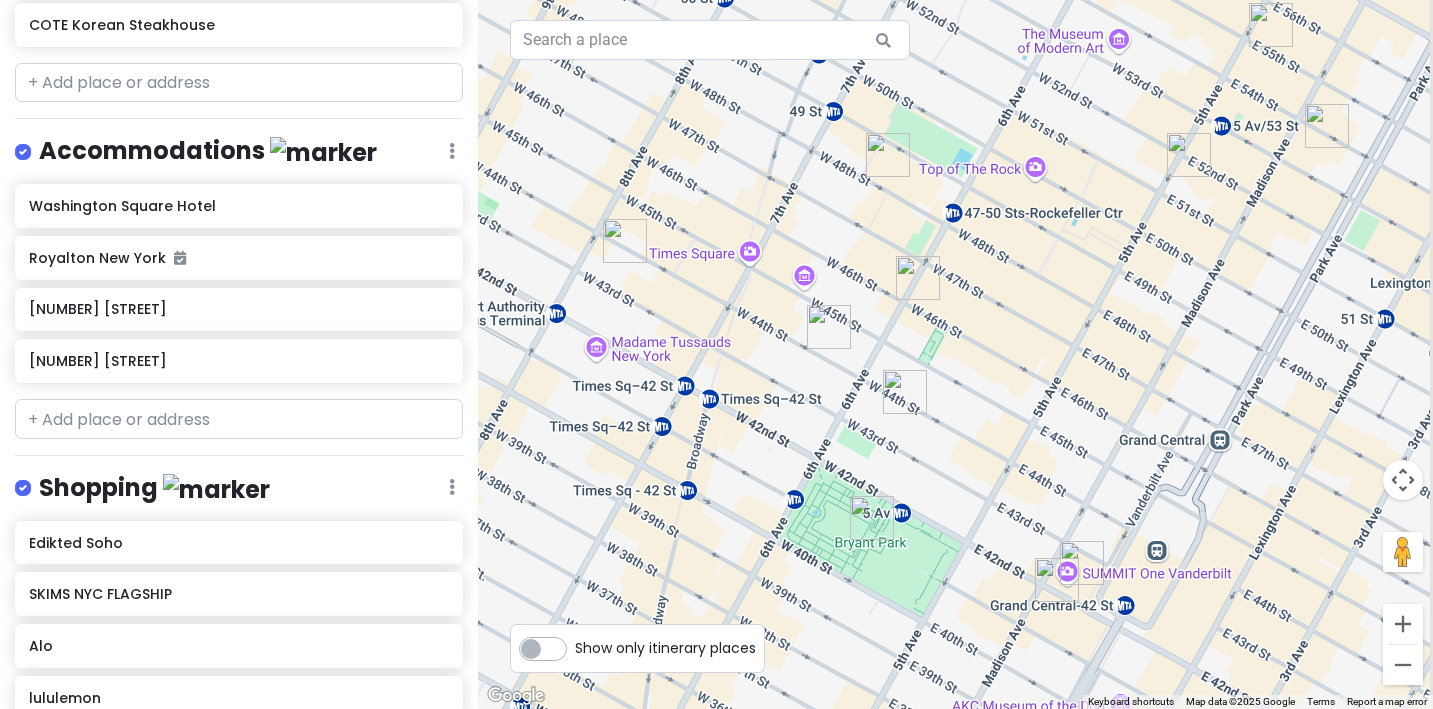 drag, startPoint x: 1210, startPoint y: 314, endPoint x: 771, endPoint y: 449, distance: 459.28857 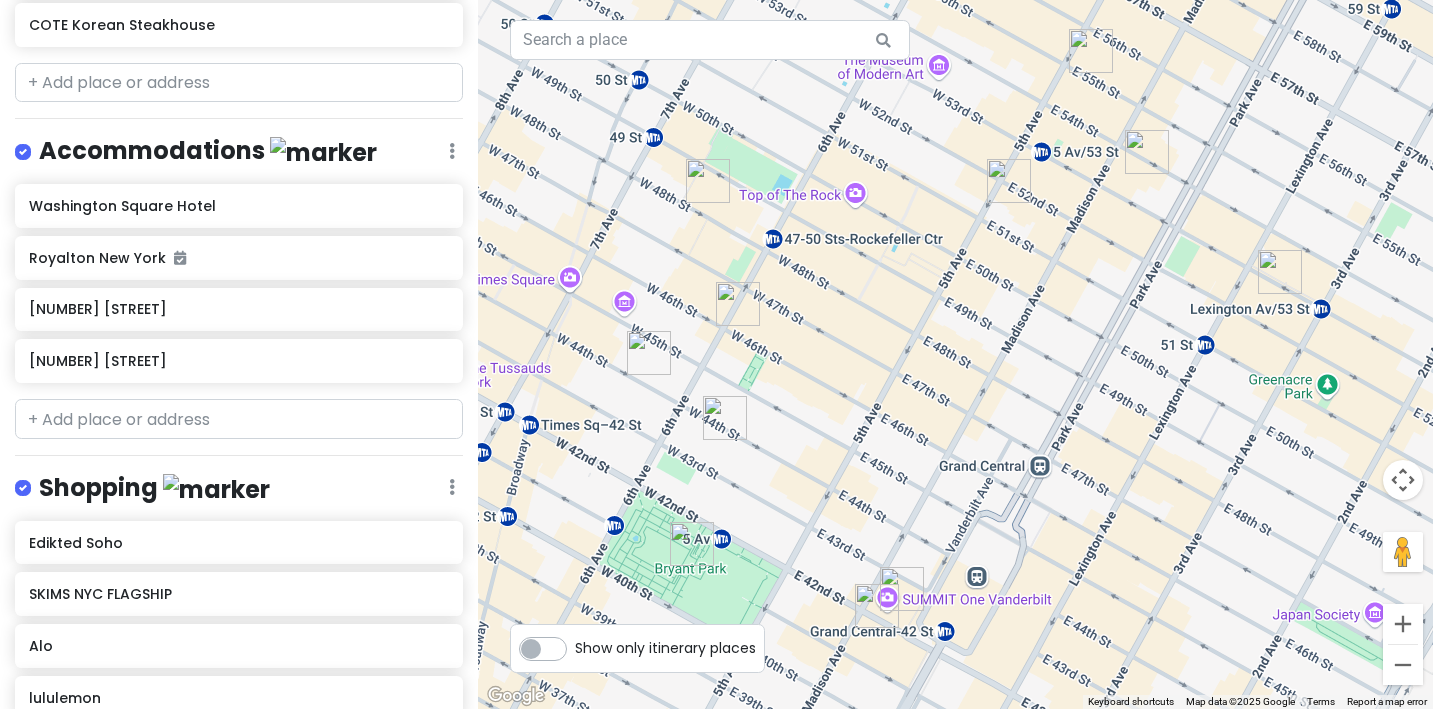 click at bounding box center (1280, 272) 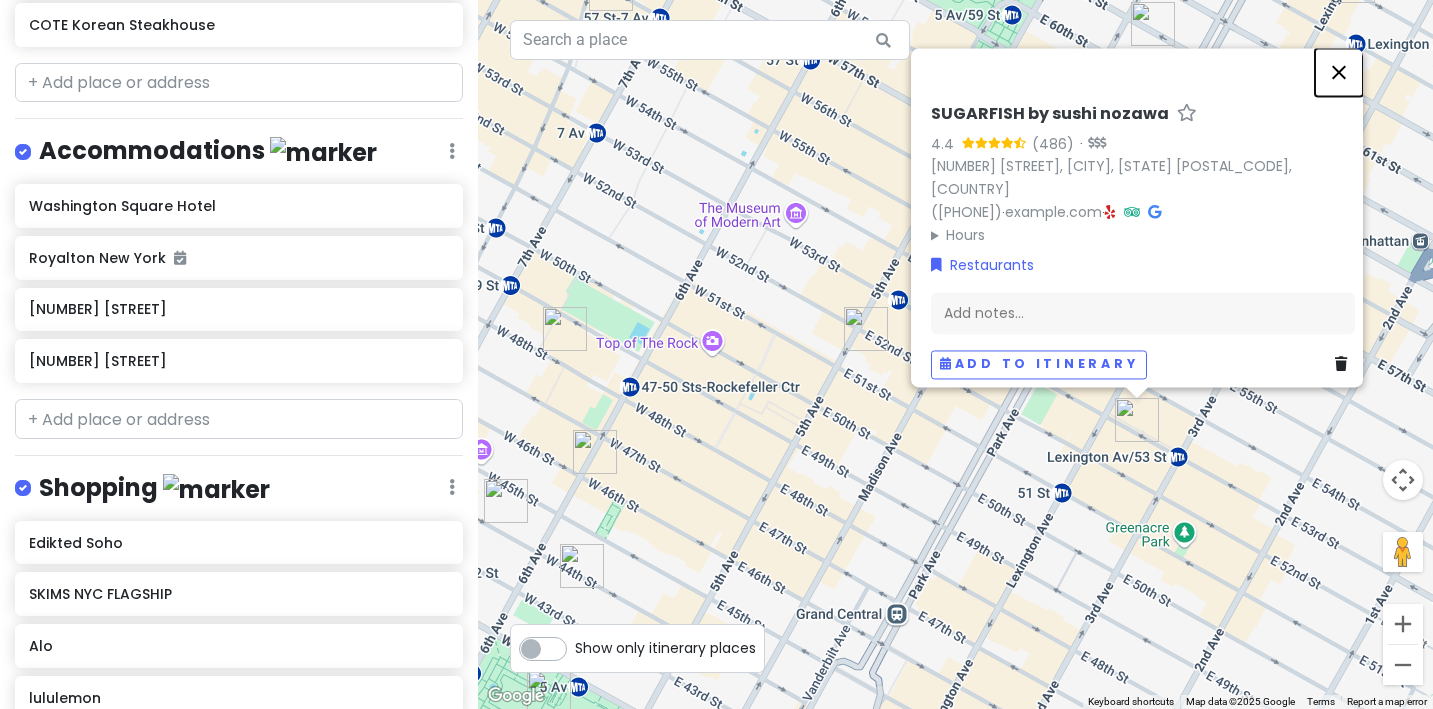 click at bounding box center (1339, 72) 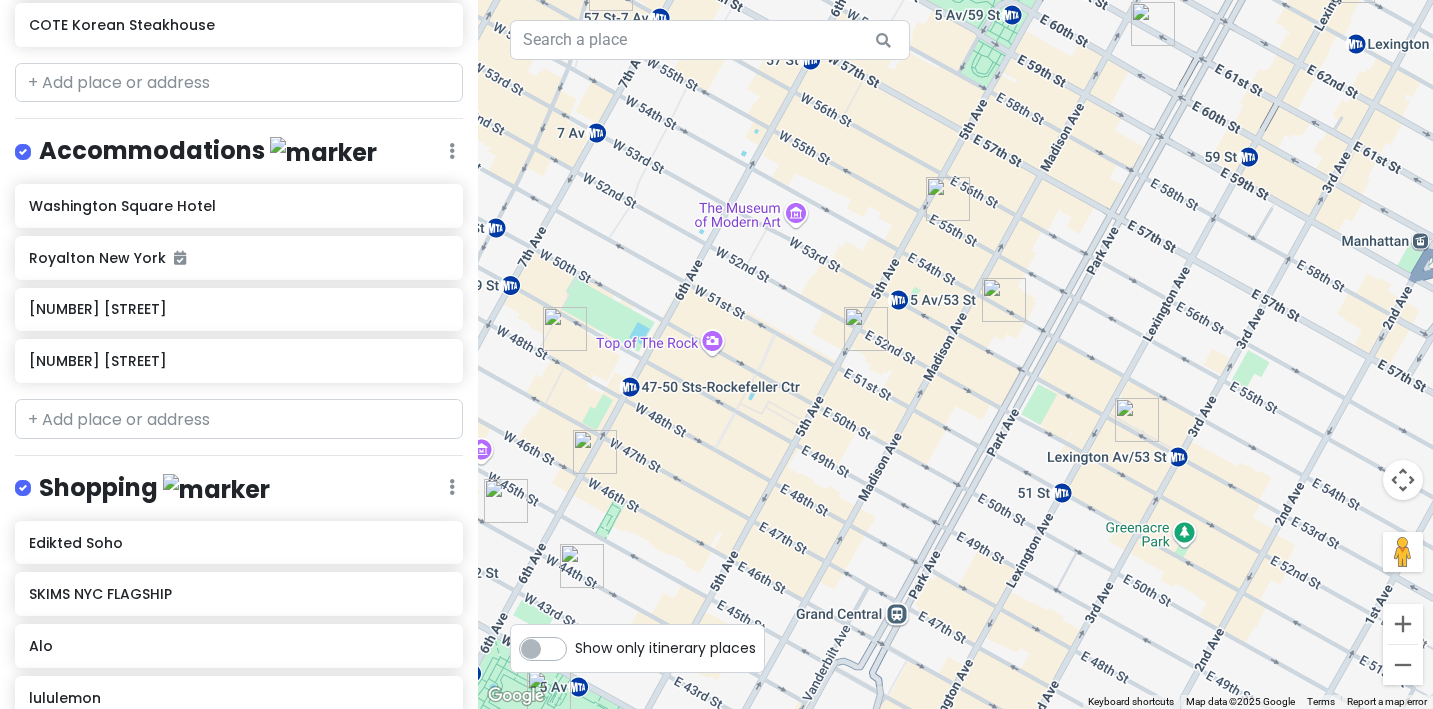 click at bounding box center (1004, 300) 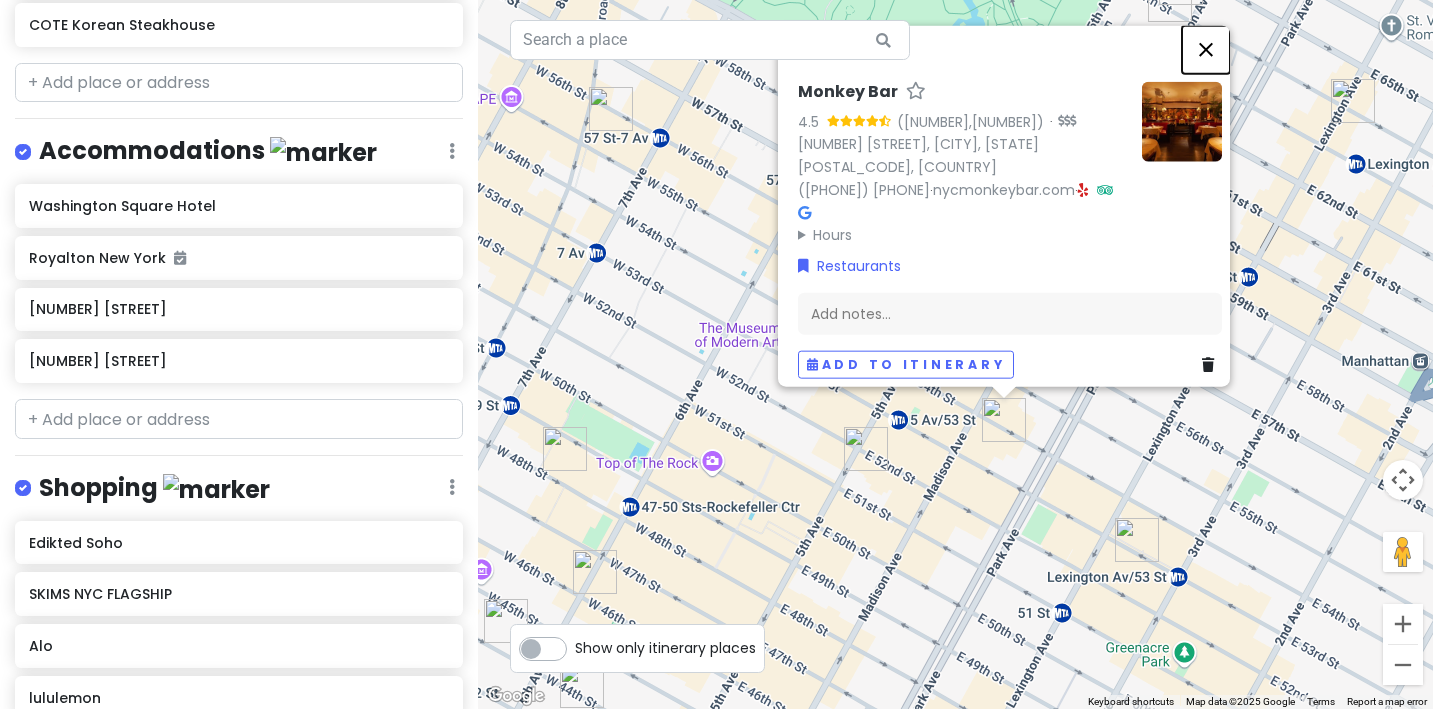 click at bounding box center (1206, 49) 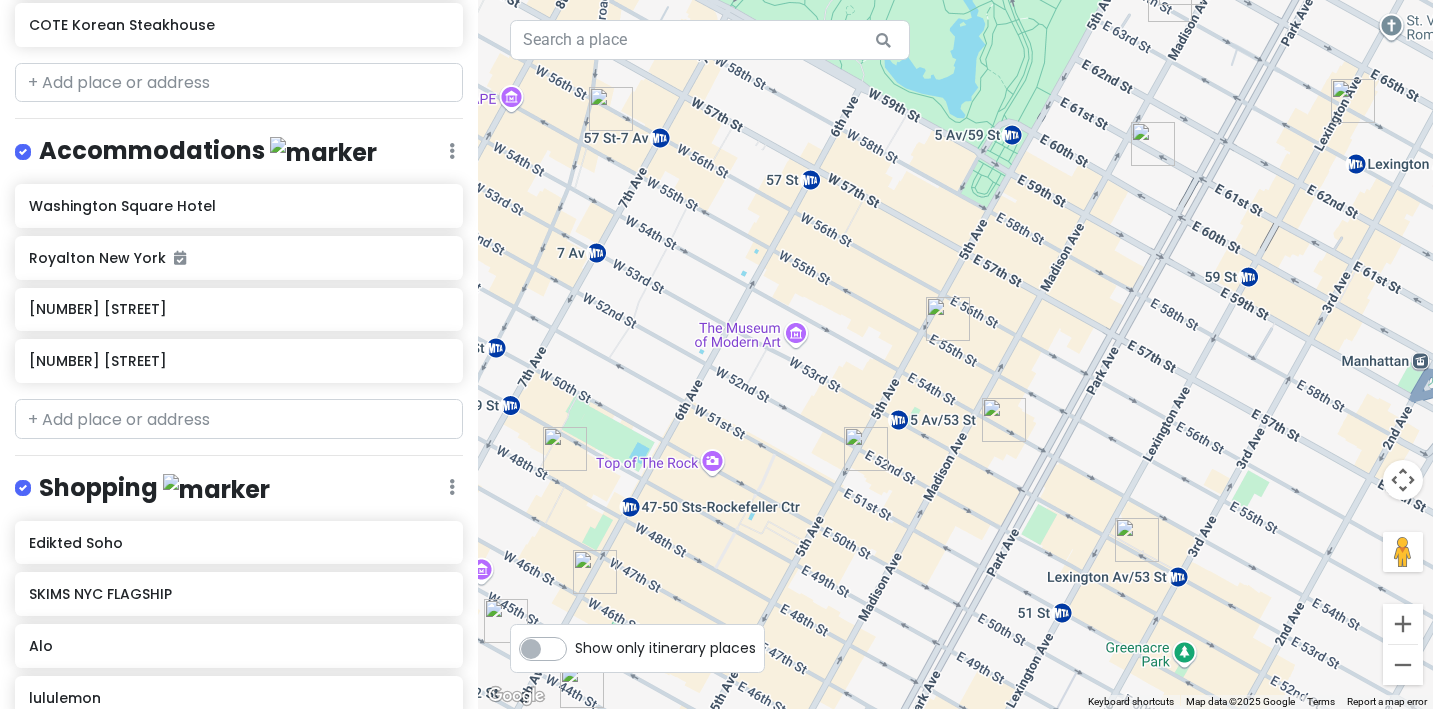 click at bounding box center [948, 319] 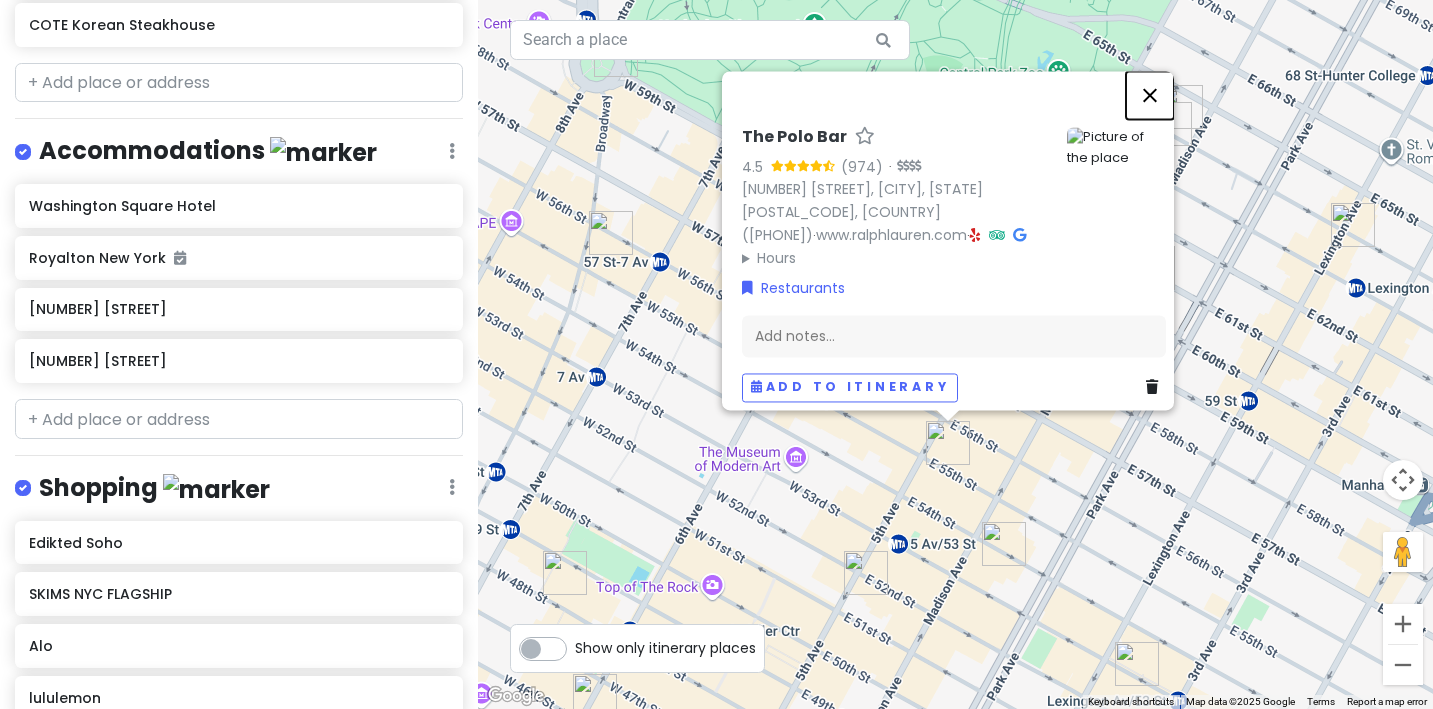 click at bounding box center (1150, 95) 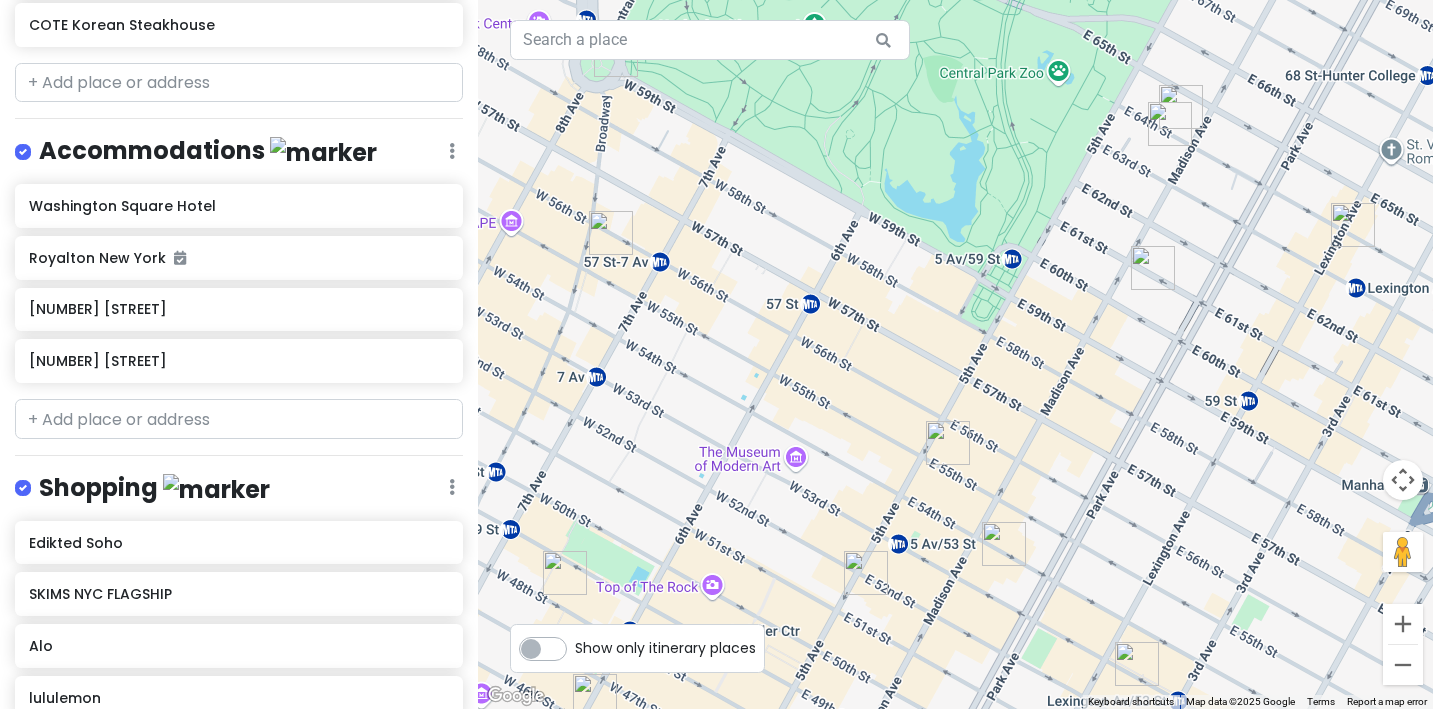 click at bounding box center (1153, 268) 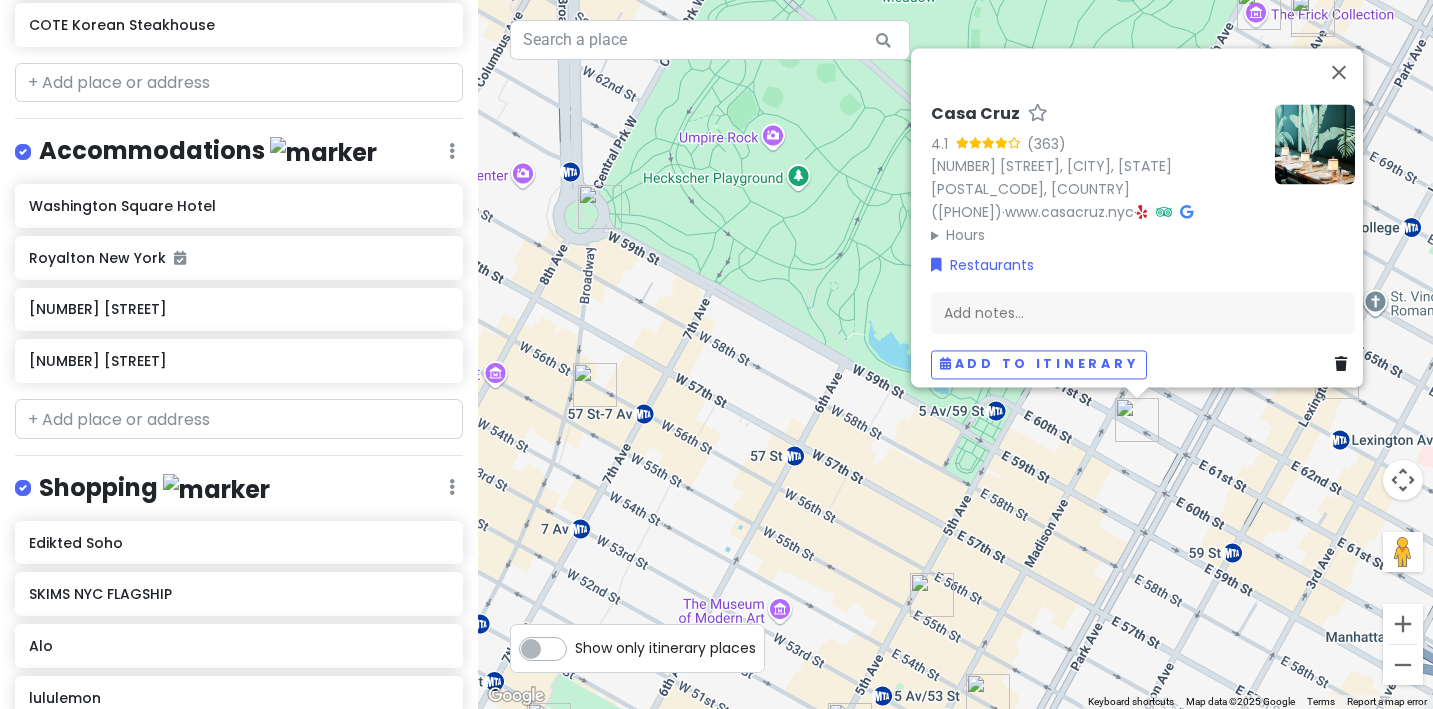 click on "[PERSON] [PERSON] [NUMBER]        ([NUMBER]) [STREET], [CITY], [STATE] [POSTAL_CODE] ([PHONE])   ·   [URL]   ·   Hours Monday  [TIME] – [TIME] Tuesday  [TIME] – [TIME] Wednesday  [TIME] – [TIME] Thursday  [TIME] – [TIME] Friday  [TIME] – [TIME] Saturday  [TIME] – [TIME] Sunday  [TIME] – [TIME]" at bounding box center [1095, 175] 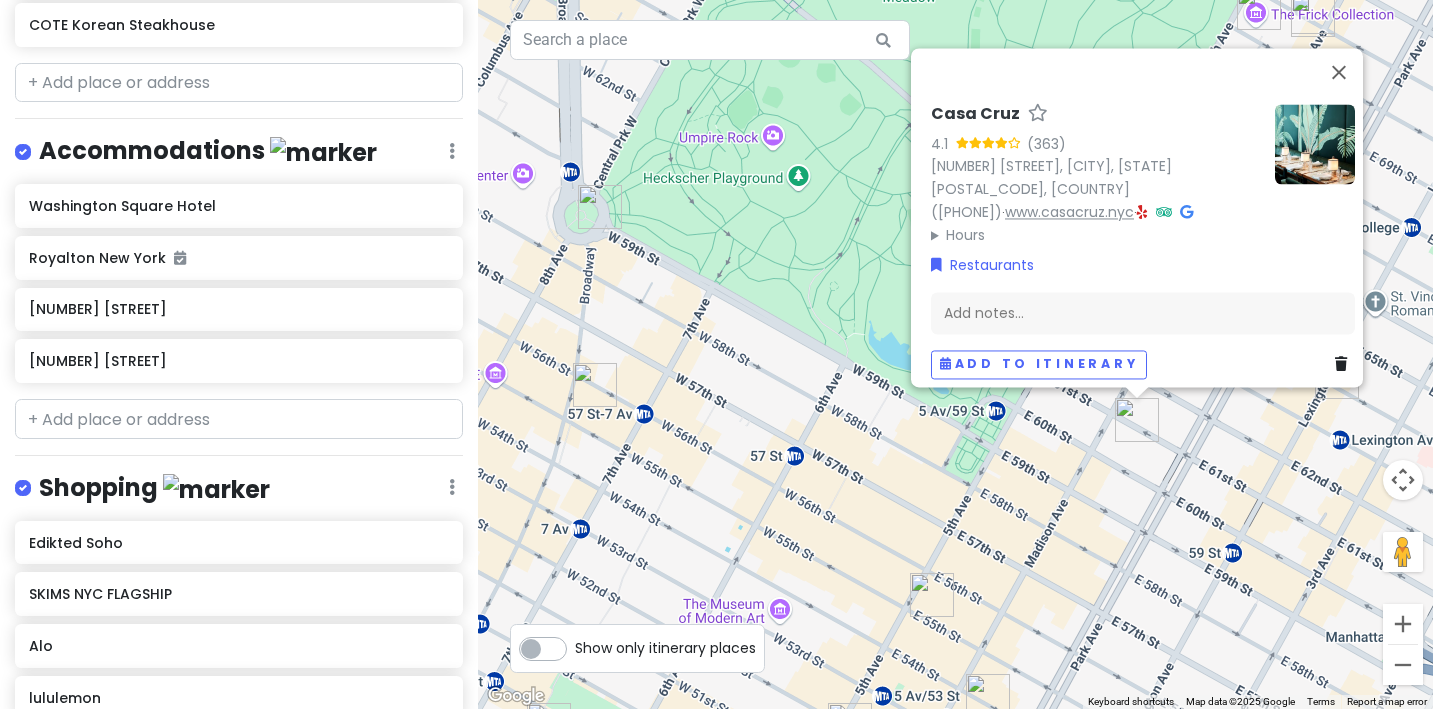 click on "www.casacruz.nyc" at bounding box center (1069, 212) 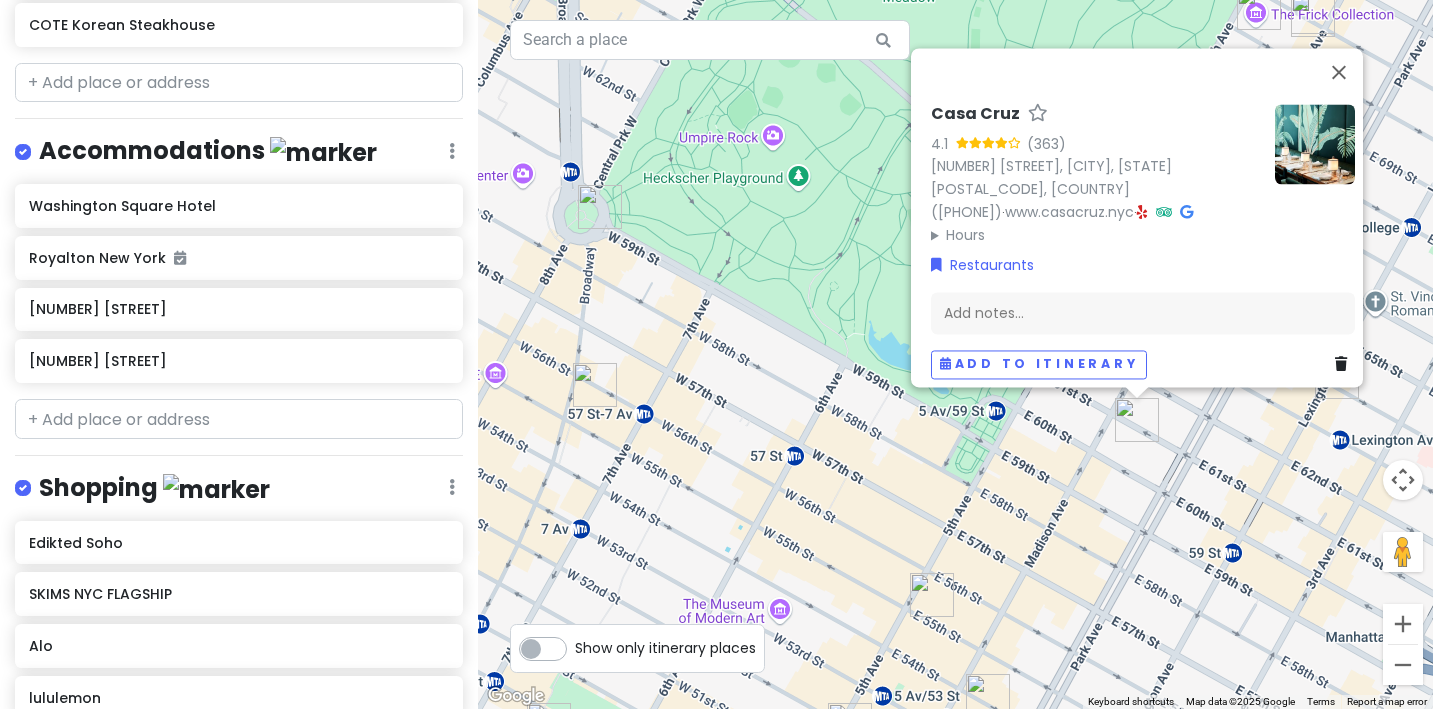 click at bounding box center [595, 385] 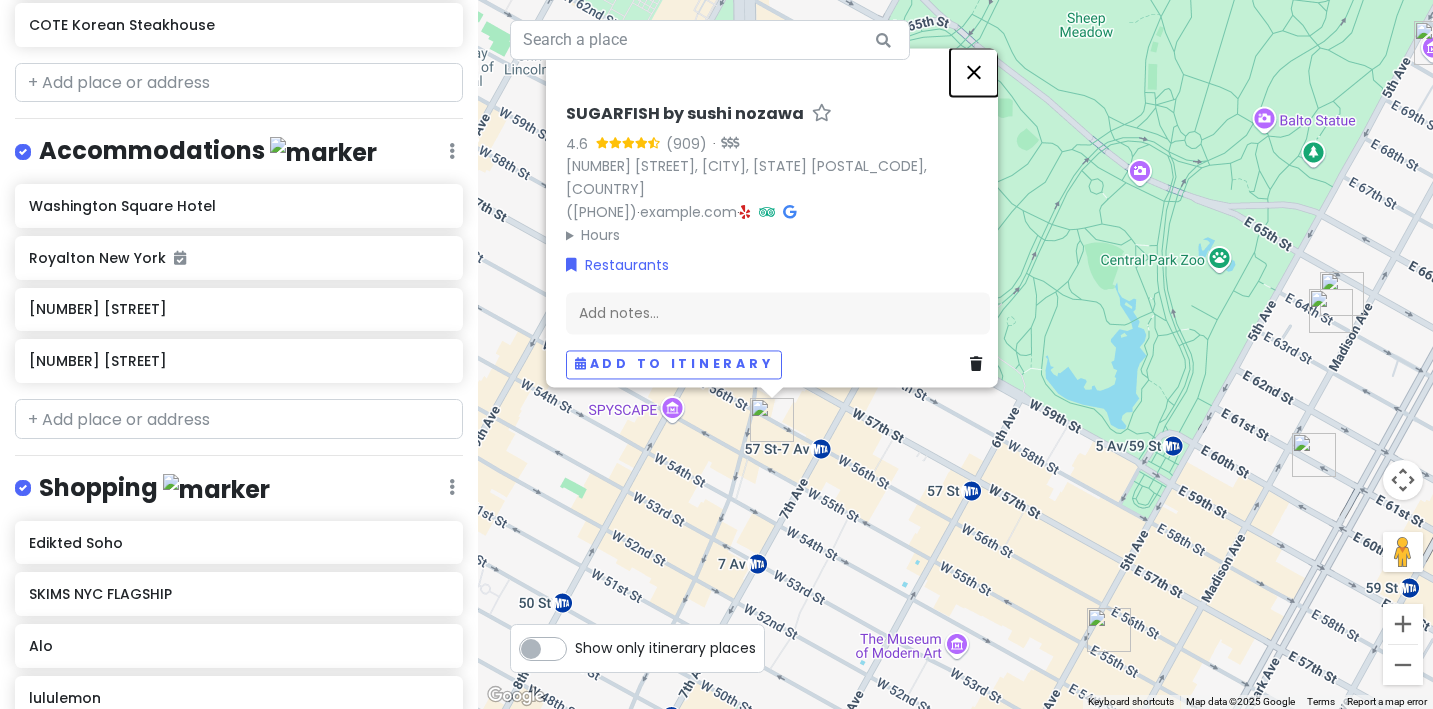 click at bounding box center [974, 72] 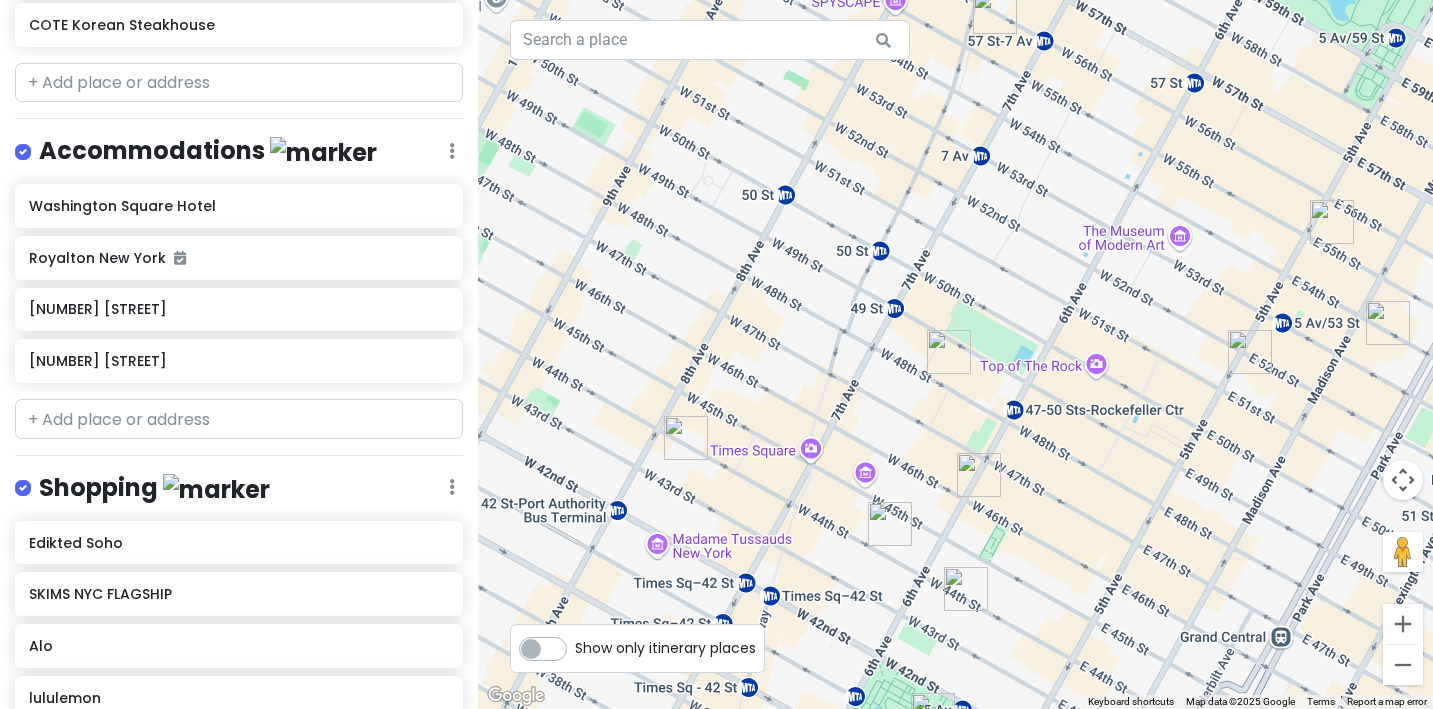 drag, startPoint x: 955, startPoint y: 434, endPoint x: 1192, endPoint y: 28, distance: 470.1117 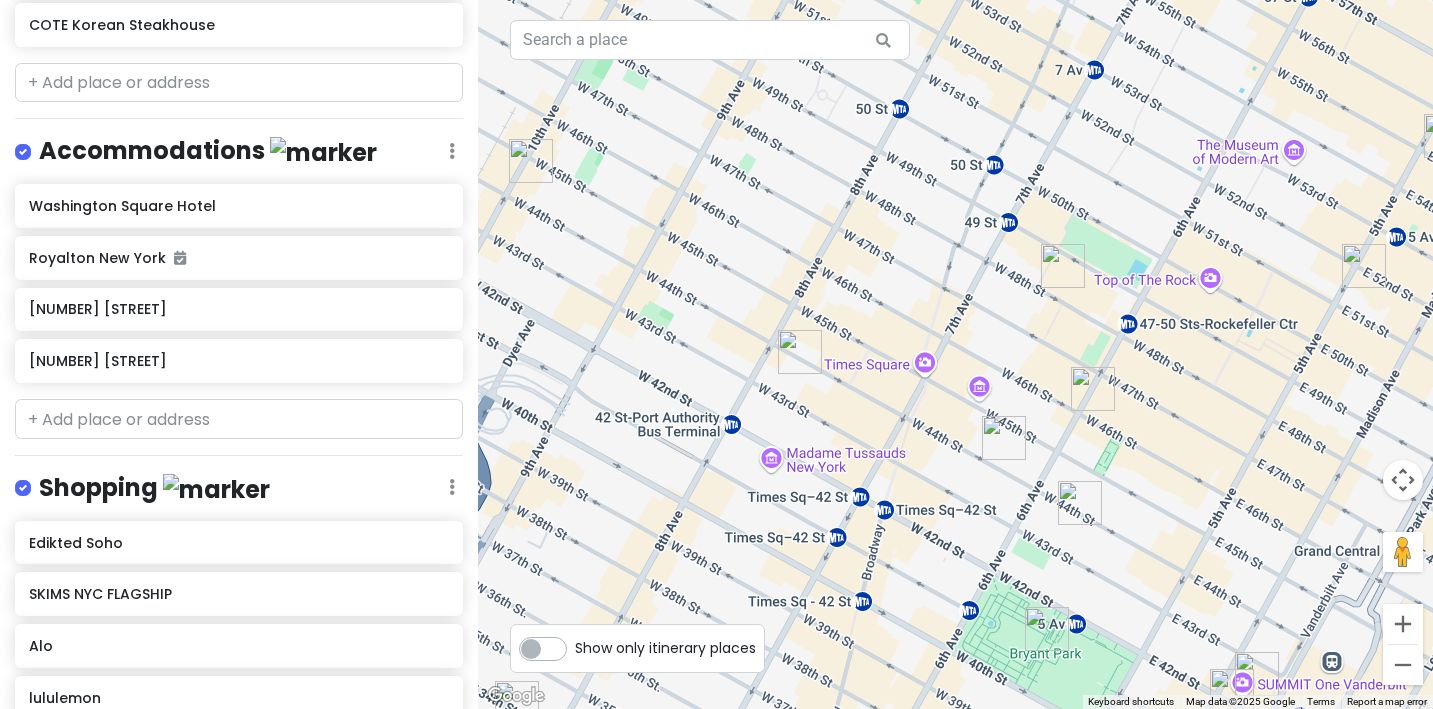 drag, startPoint x: 884, startPoint y: 244, endPoint x: 1187, endPoint y: 26, distance: 373.27335 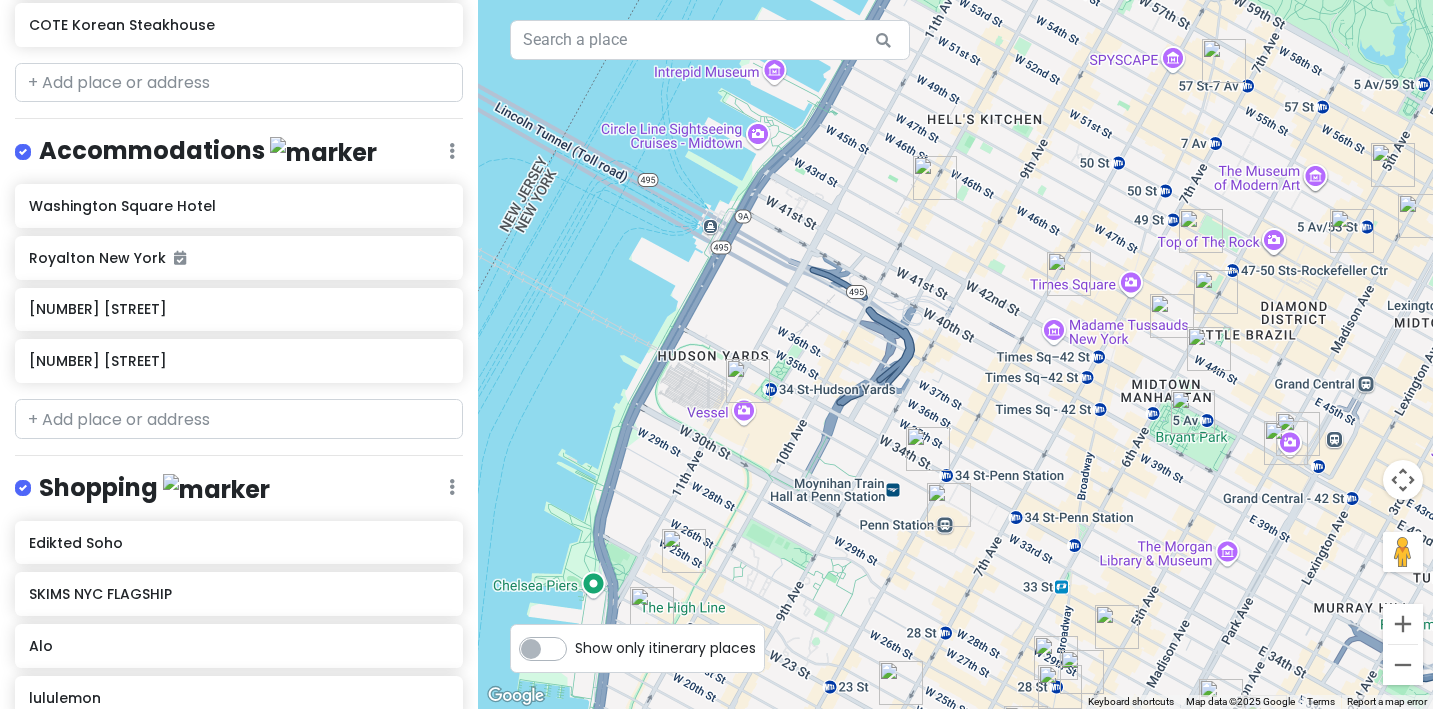 click at bounding box center [748, 381] 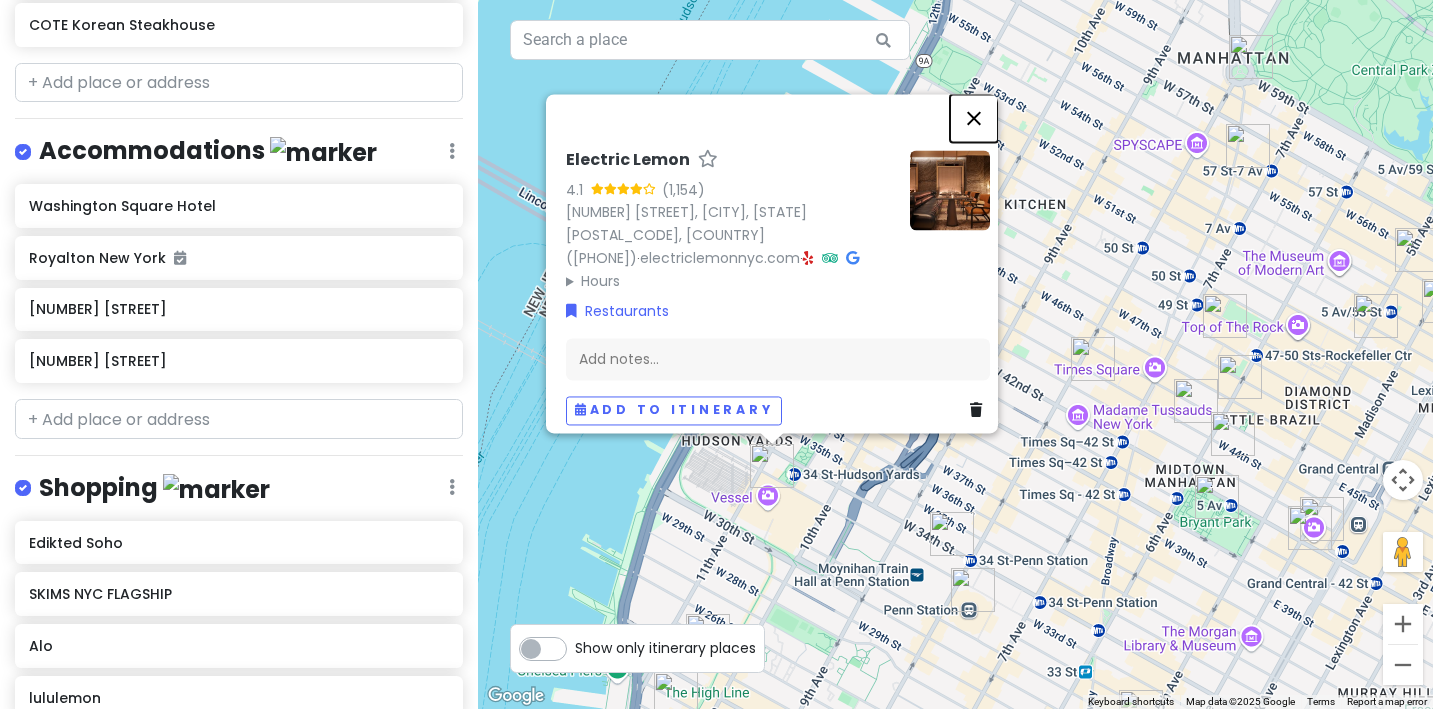 click at bounding box center [974, 118] 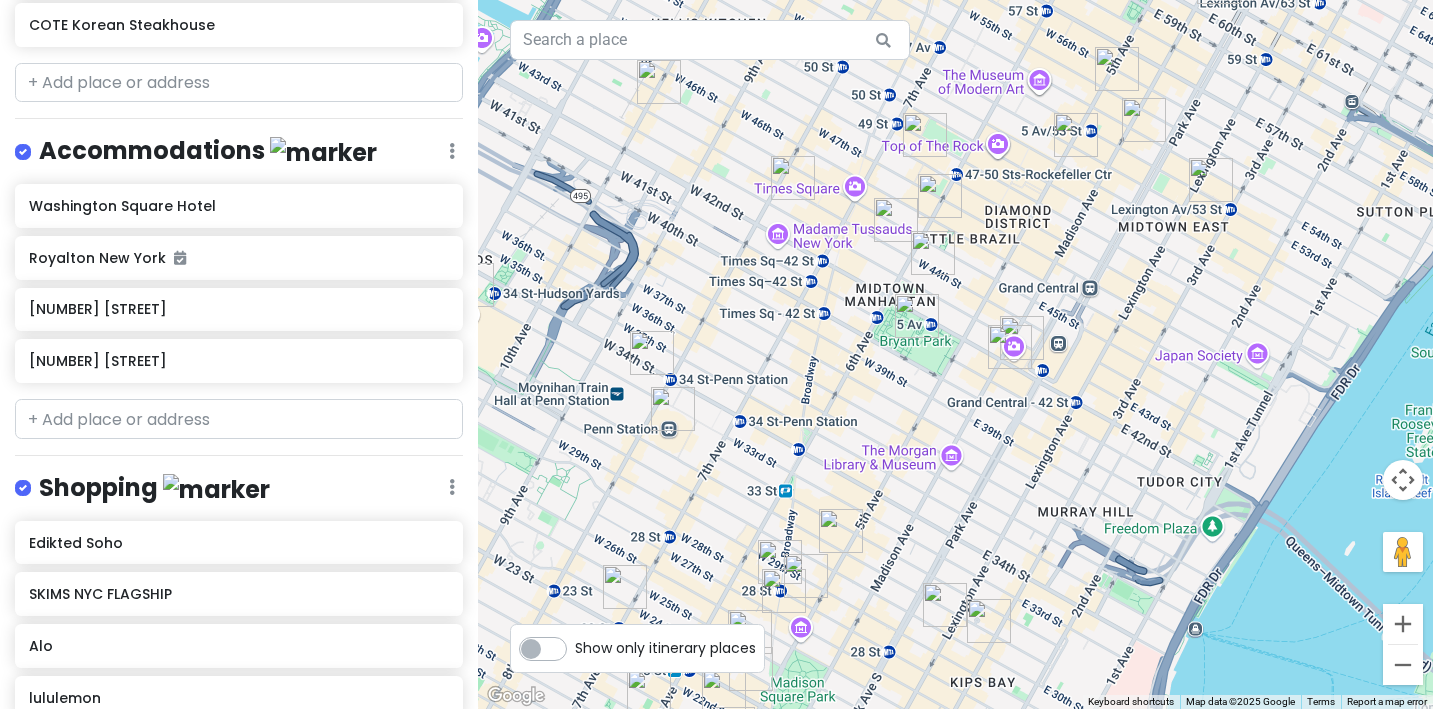 drag, startPoint x: 1188, startPoint y: 306, endPoint x: 814, endPoint y: 96, distance: 428.92422 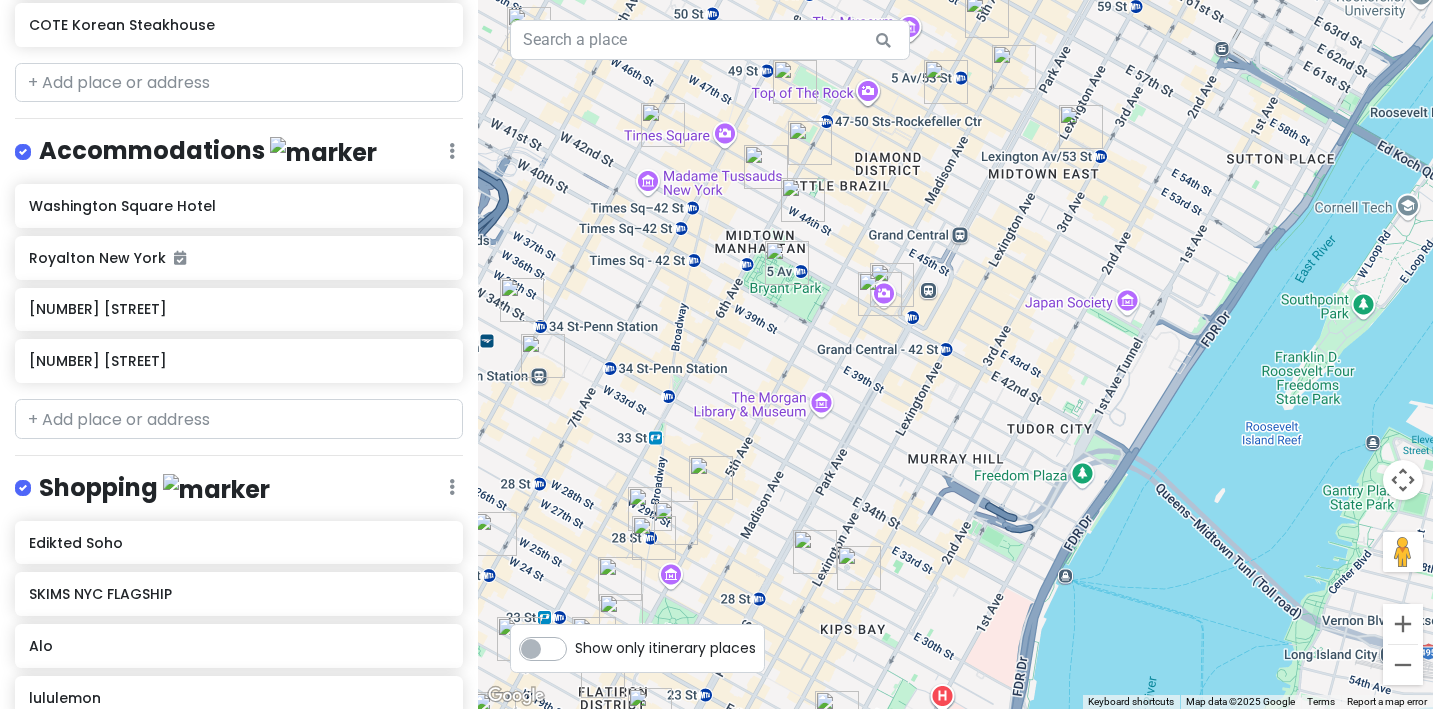 click at bounding box center (650, 509) 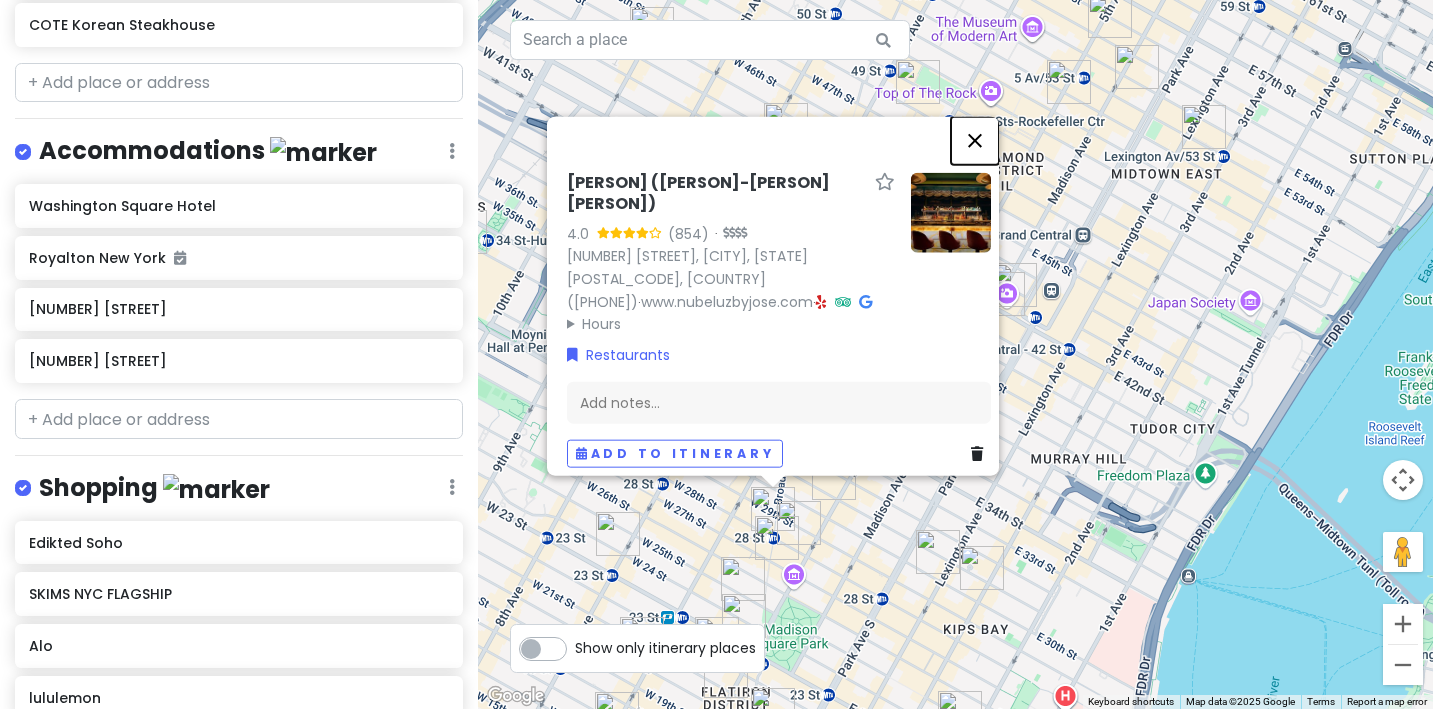 click at bounding box center [975, 140] 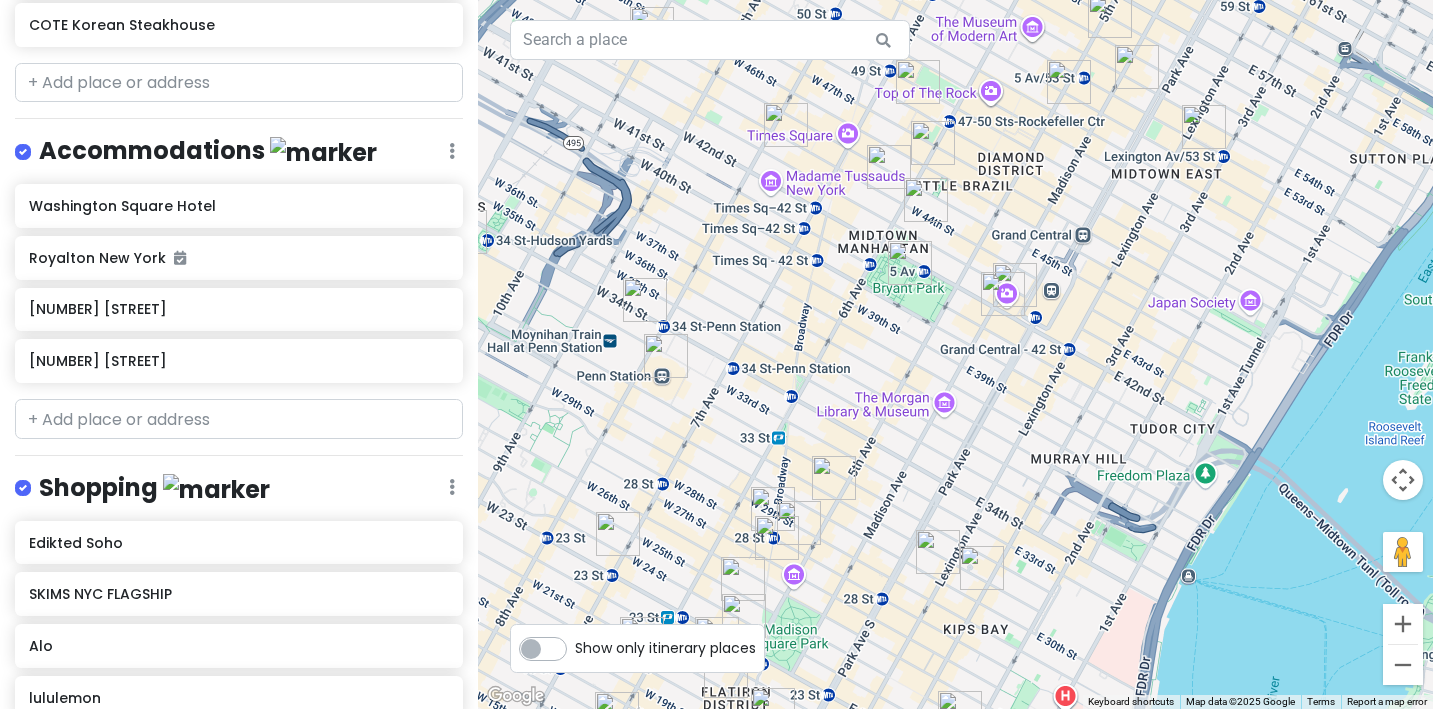 click at bounding box center (982, 568) 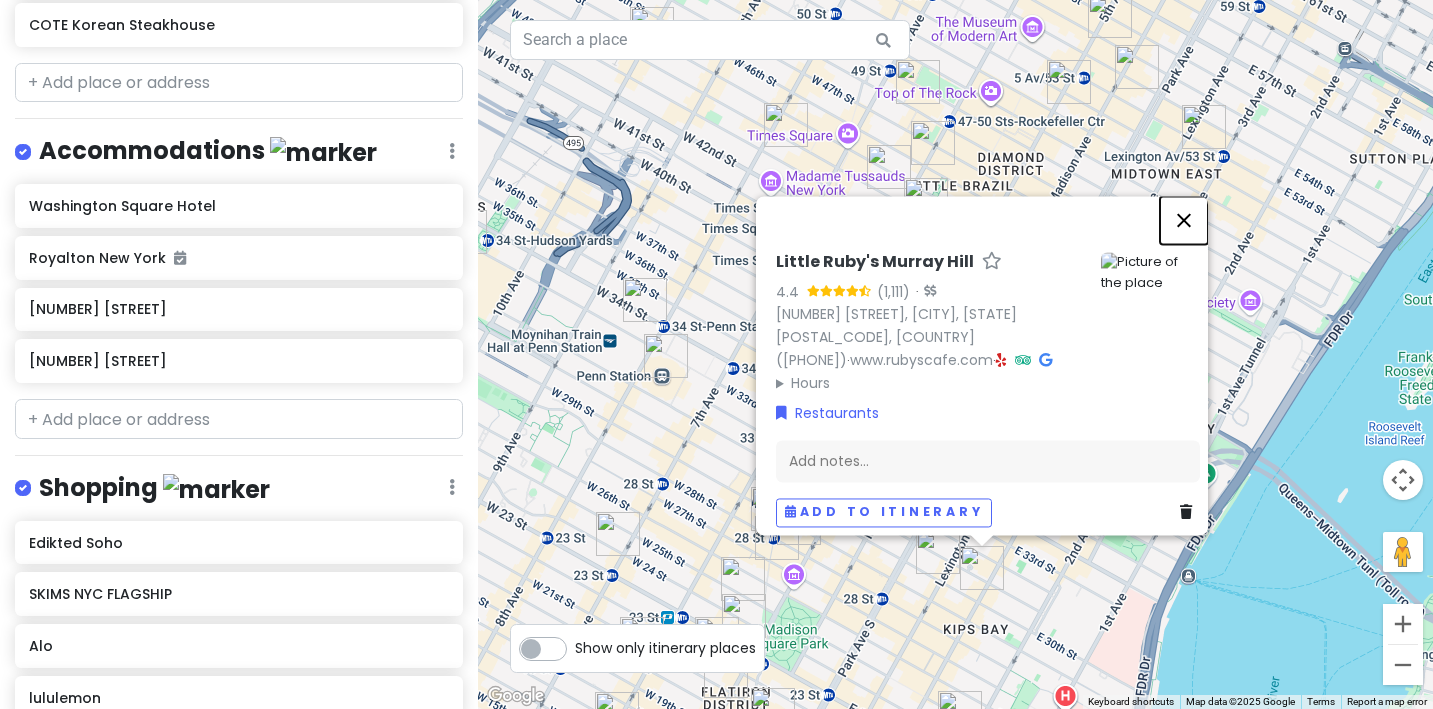 click at bounding box center [1184, 220] 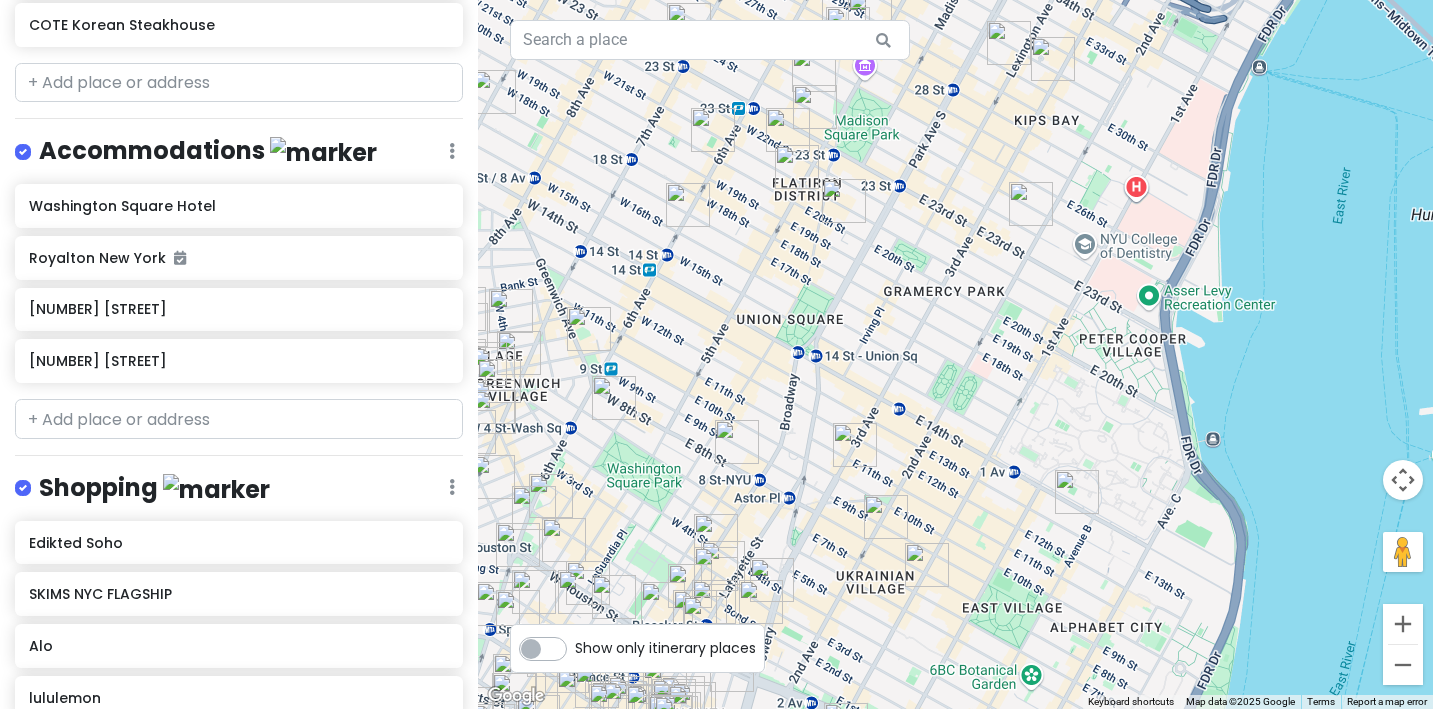 drag, startPoint x: 892, startPoint y: 418, endPoint x: 978, endPoint y: -83, distance: 508.32764 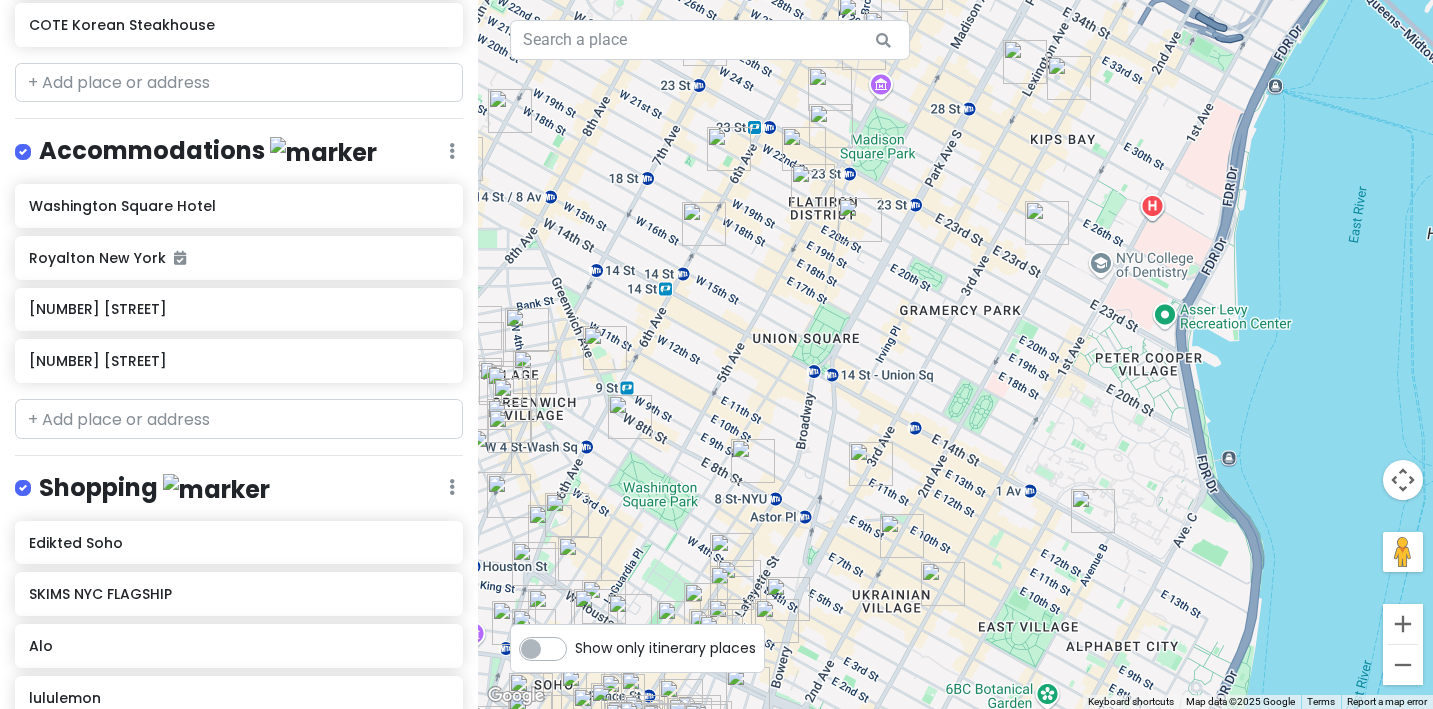 click at bounding box center (871, 464) 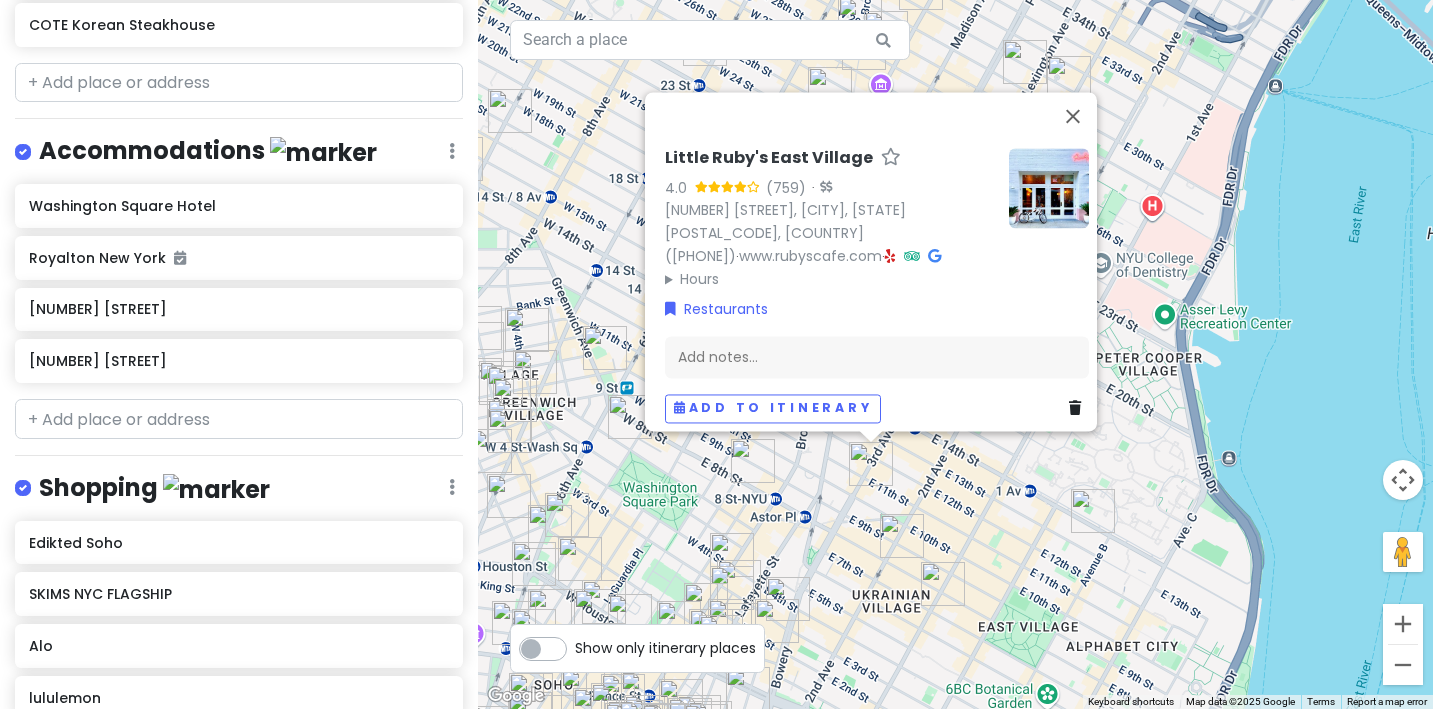 click at bounding box center [732, 588] 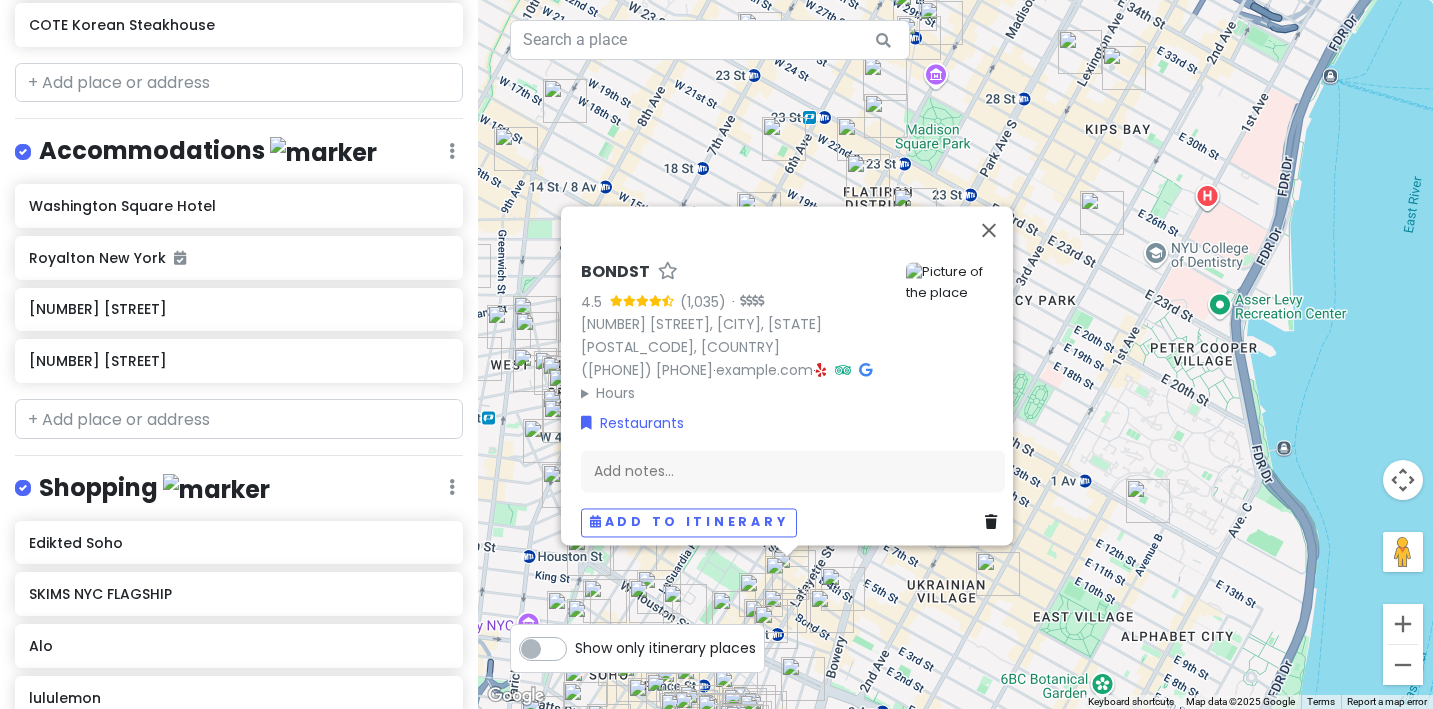 drag, startPoint x: 1077, startPoint y: 386, endPoint x: 1394, endPoint y: 189, distance: 373.22647 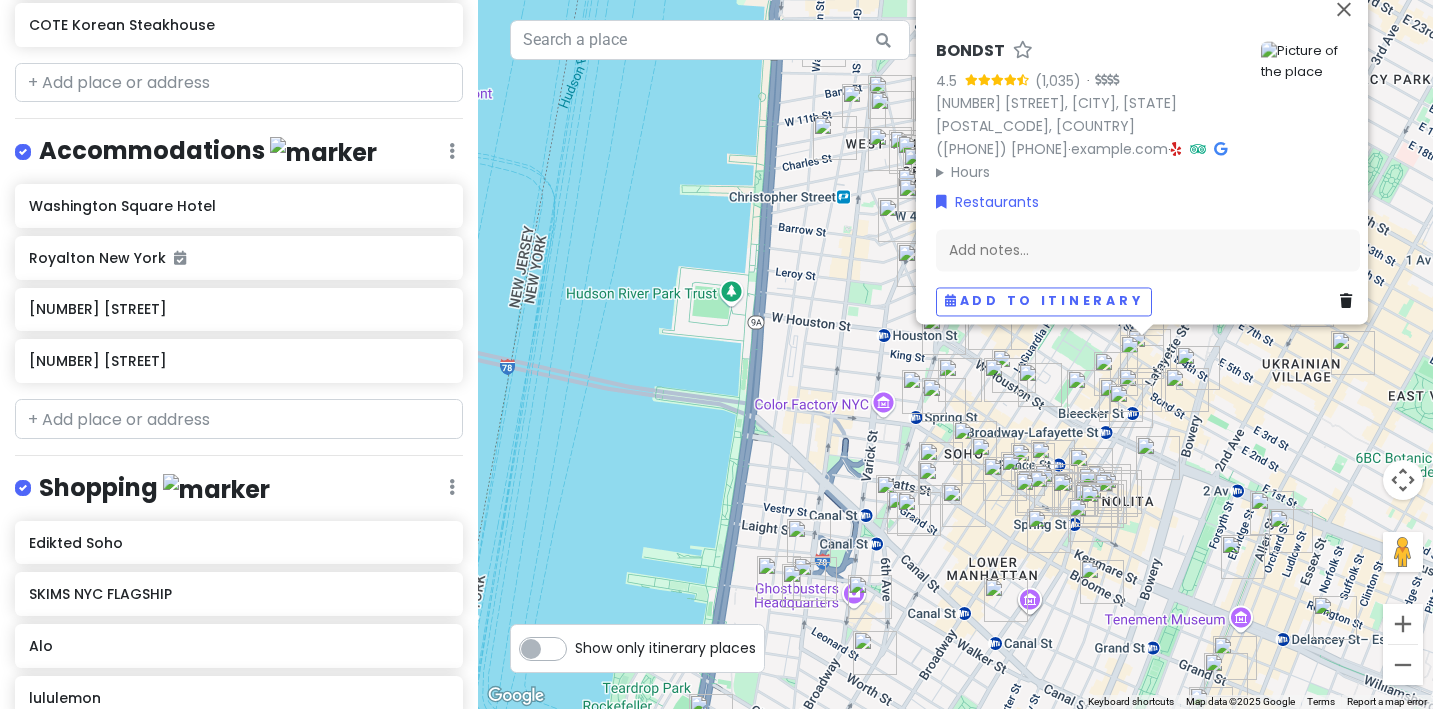 click at bounding box center [940, 483] 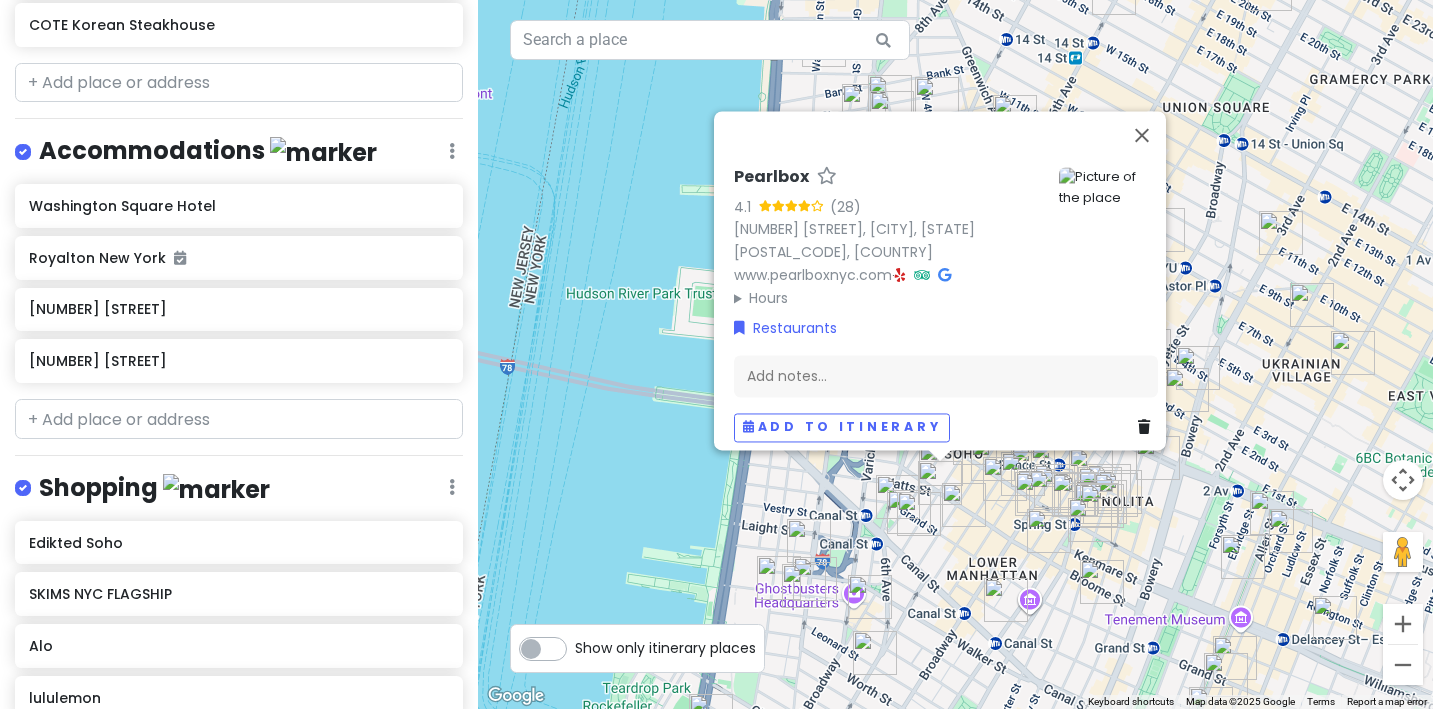 click at bounding box center [919, 514] 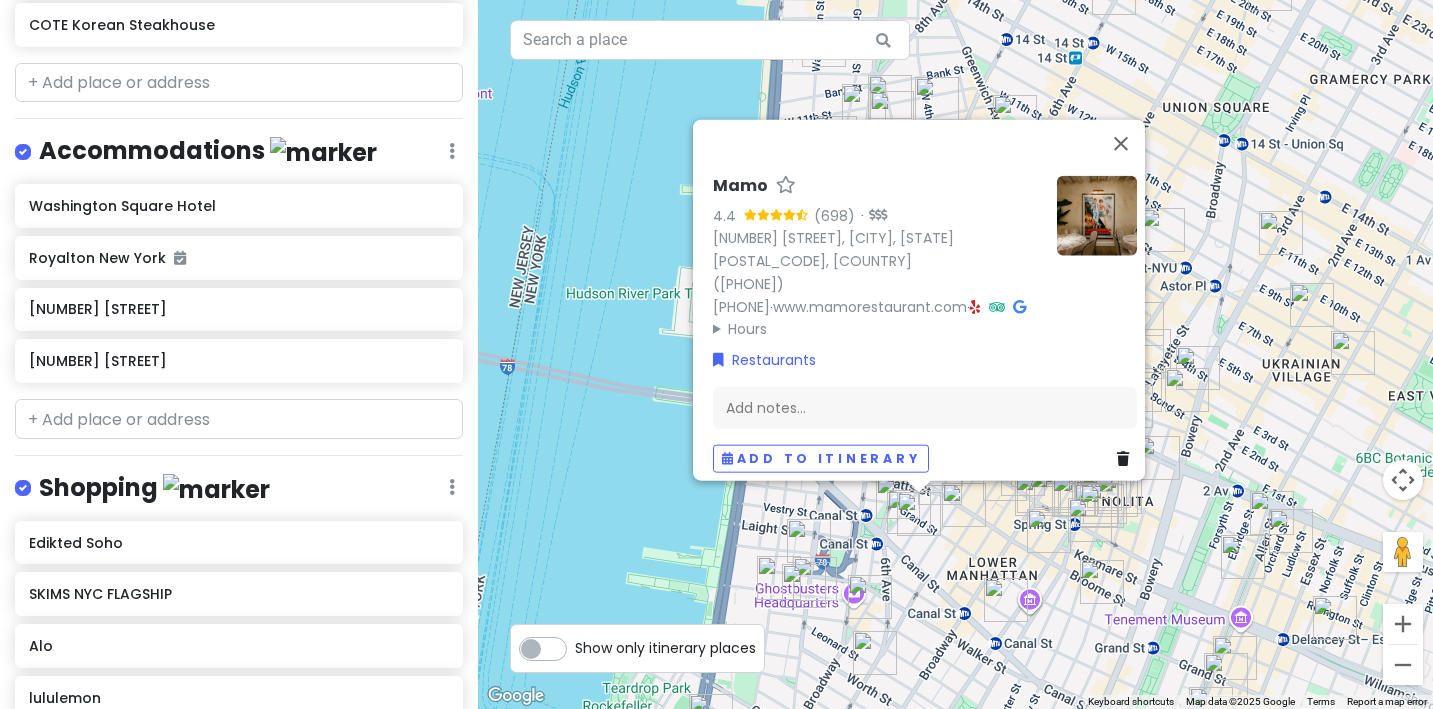 click at bounding box center [909, 512] 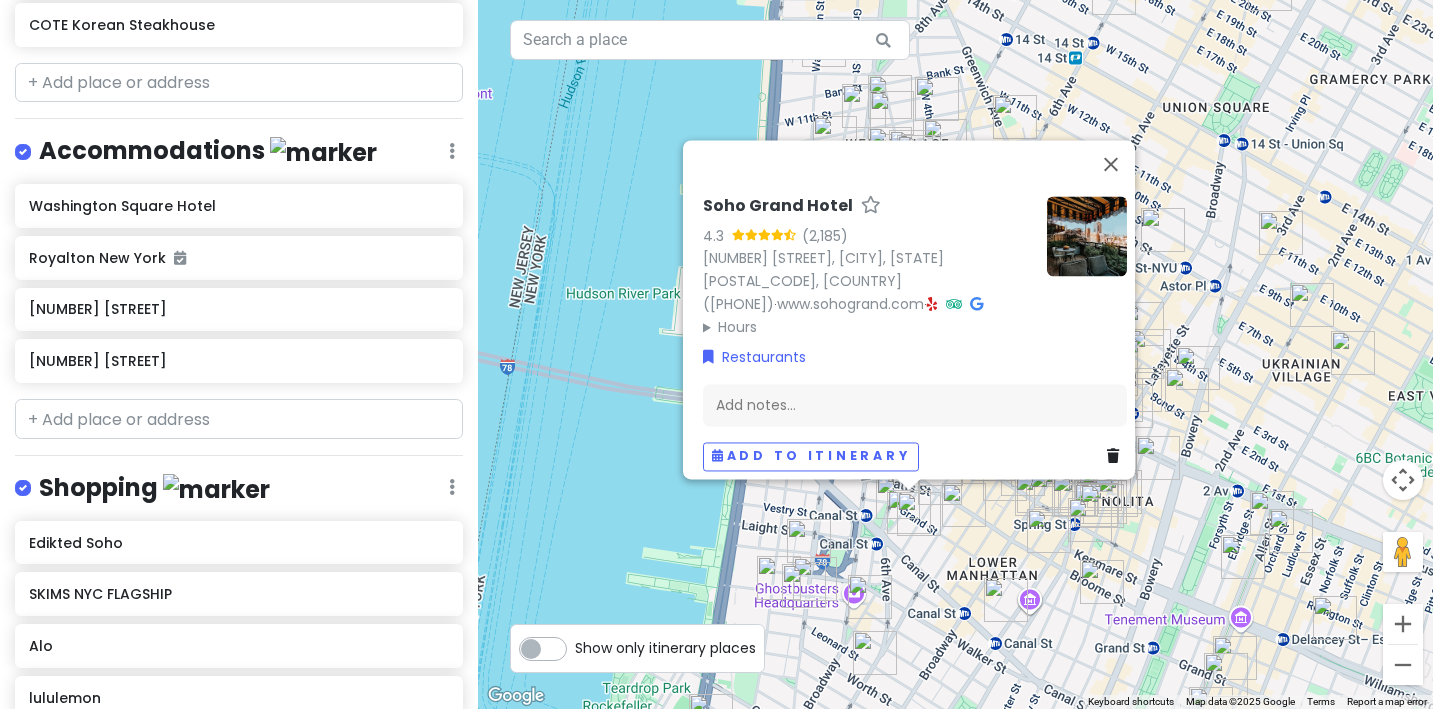 click at bounding box center (804, 586) 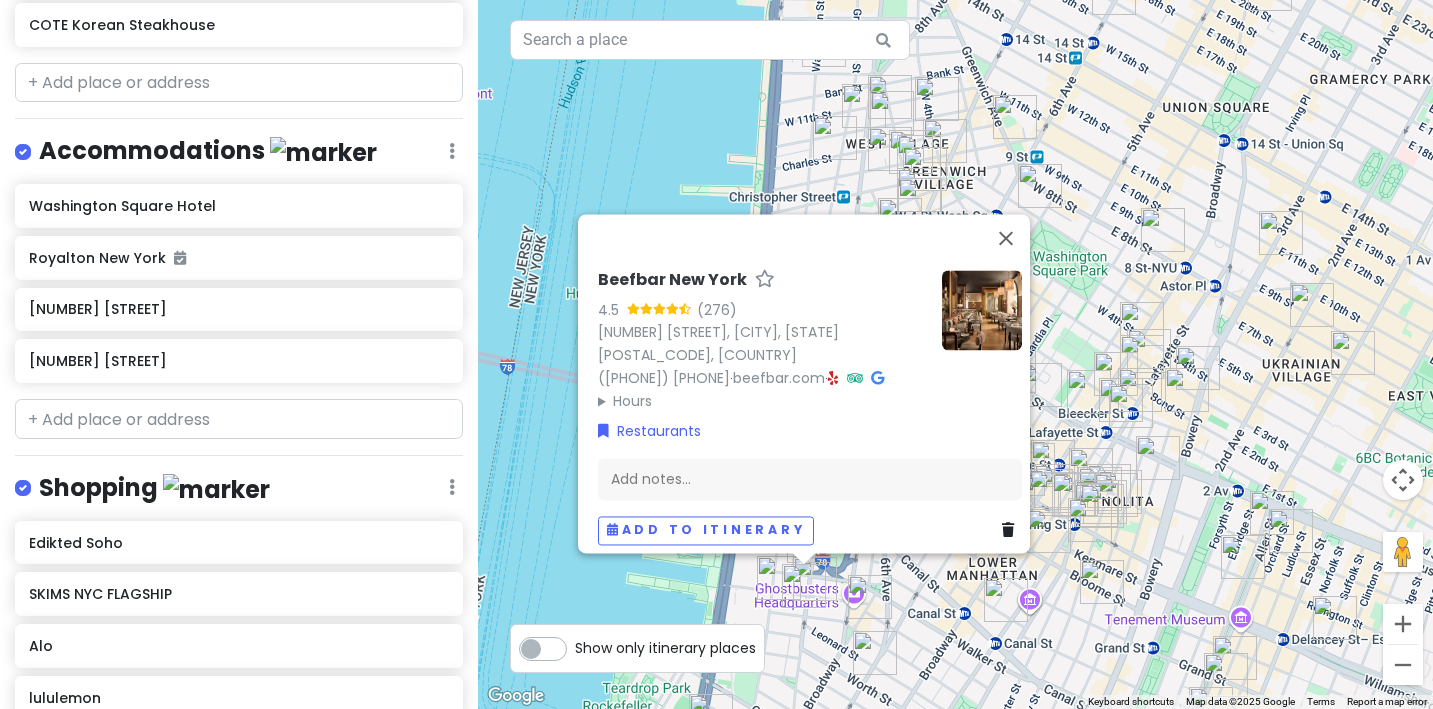 click at bounding box center (804, 586) 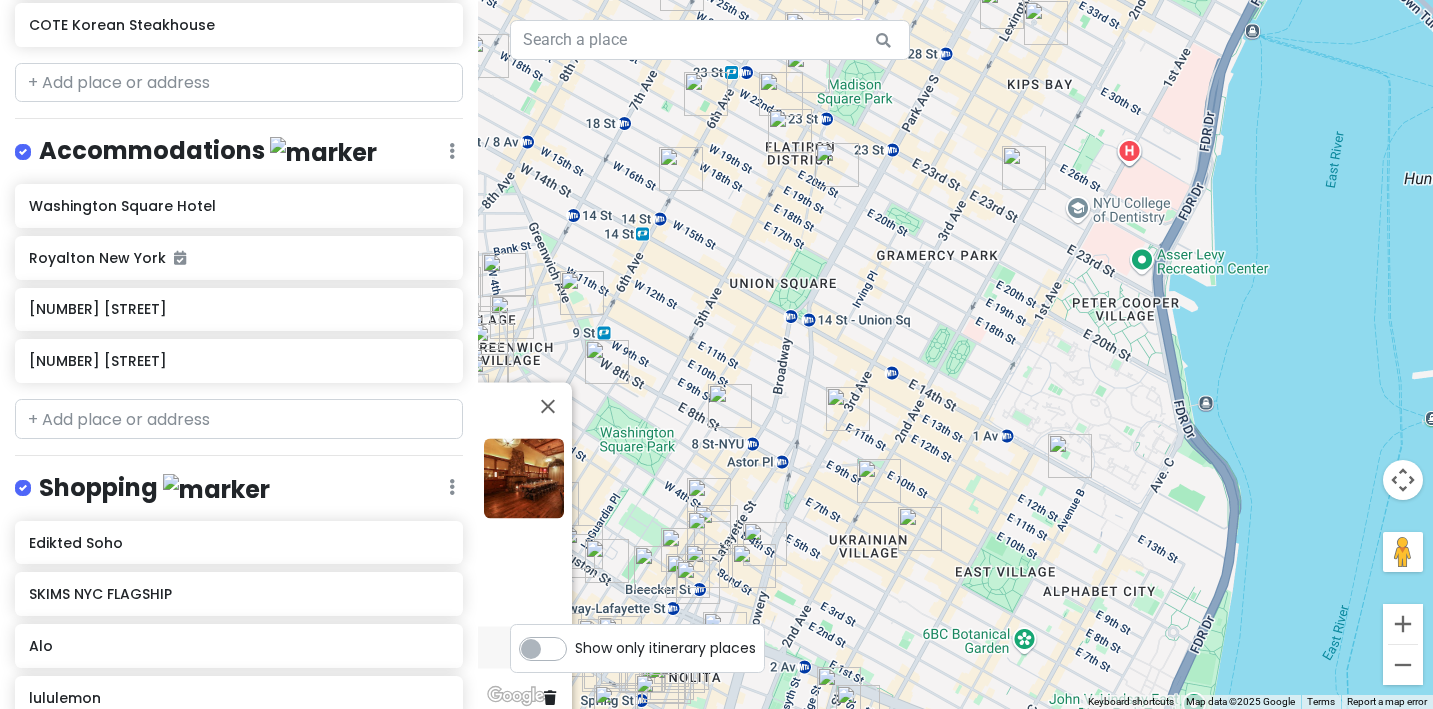 drag, startPoint x: 1271, startPoint y: 305, endPoint x: 822, endPoint y: 493, distance: 486.76996 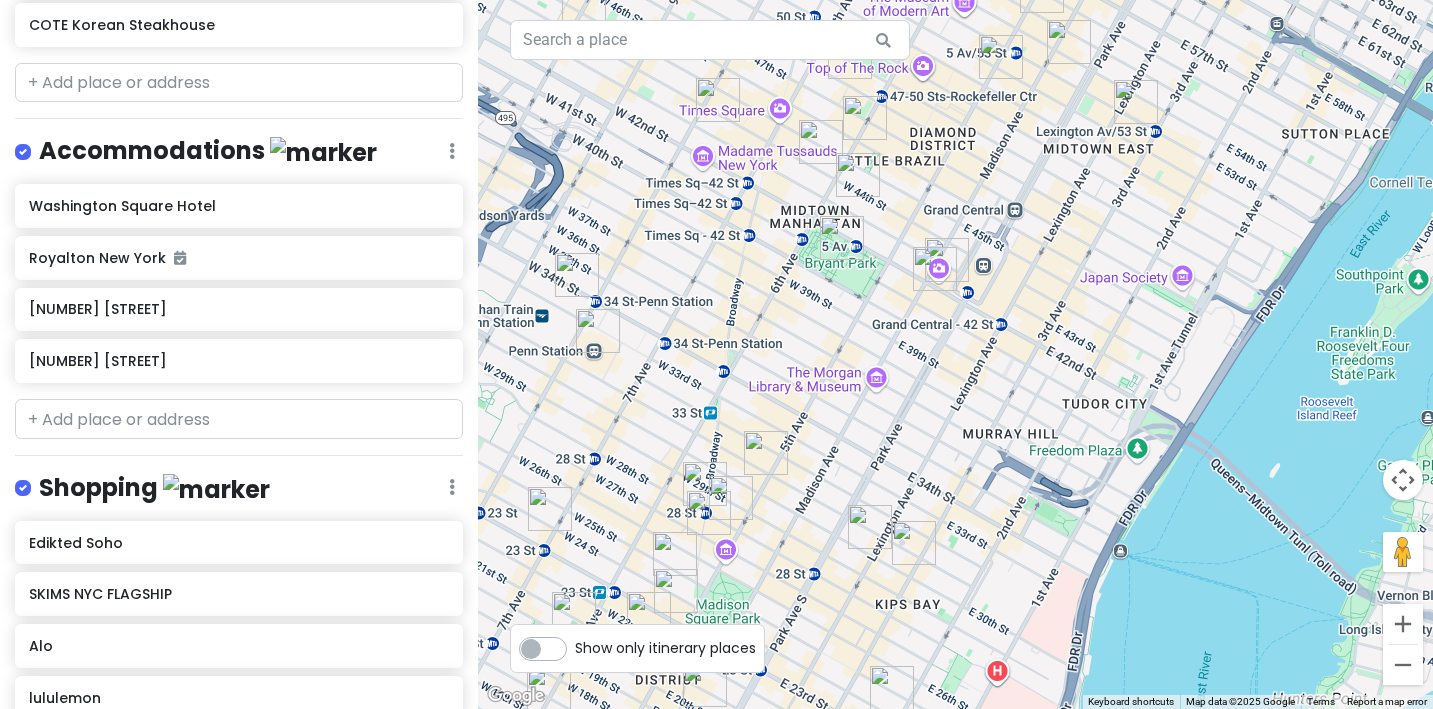 drag, startPoint x: 908, startPoint y: 163, endPoint x: 792, endPoint y: 680, distance: 529.85376 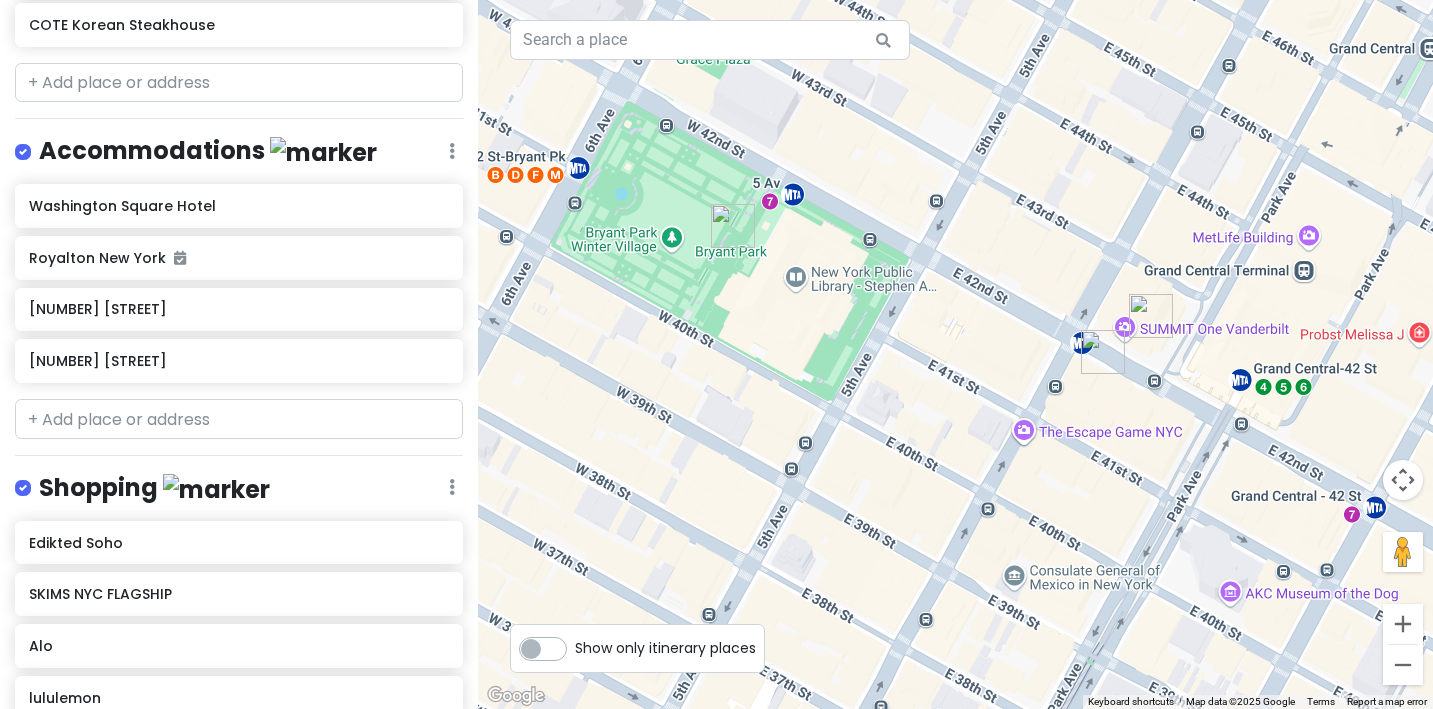 drag, startPoint x: 813, startPoint y: 220, endPoint x: 1045, endPoint y: 210, distance: 232.21542 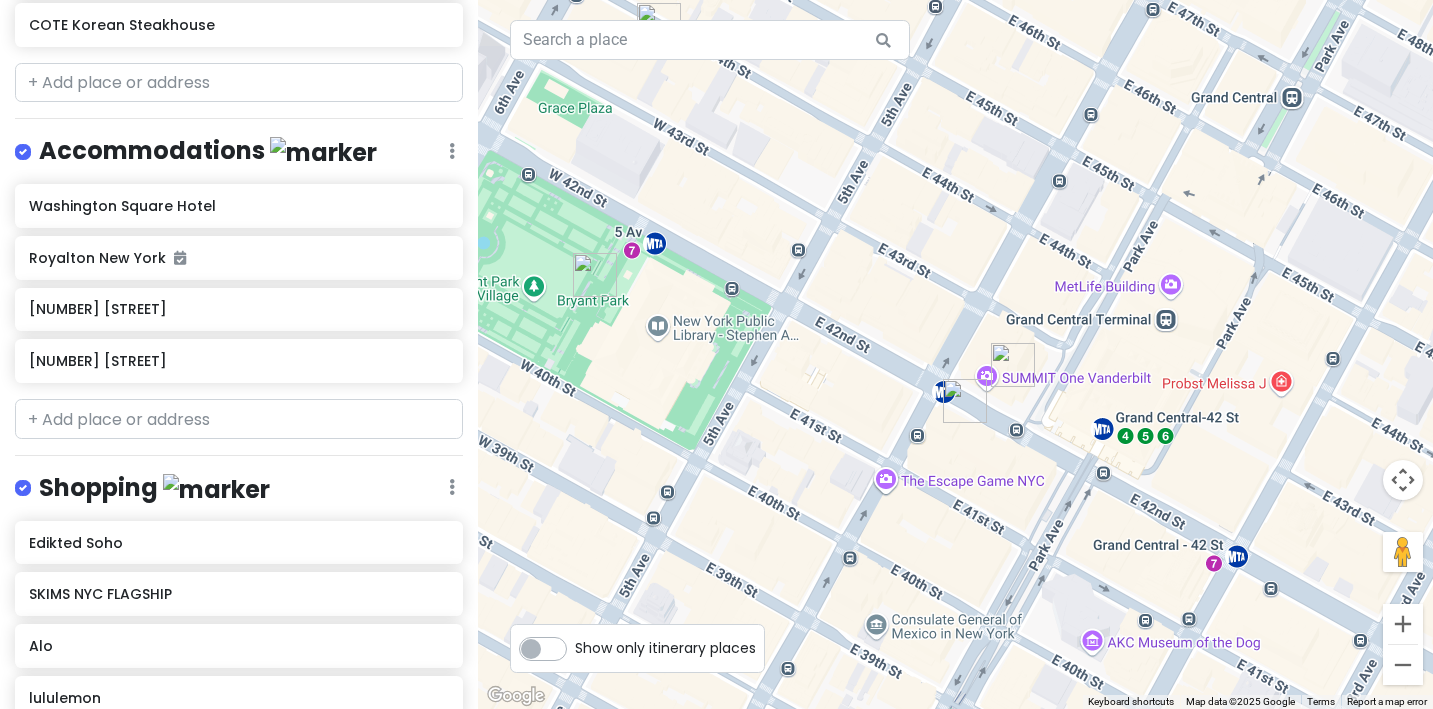 drag, startPoint x: 1241, startPoint y: 374, endPoint x: 1103, endPoint y: 423, distance: 146.44112 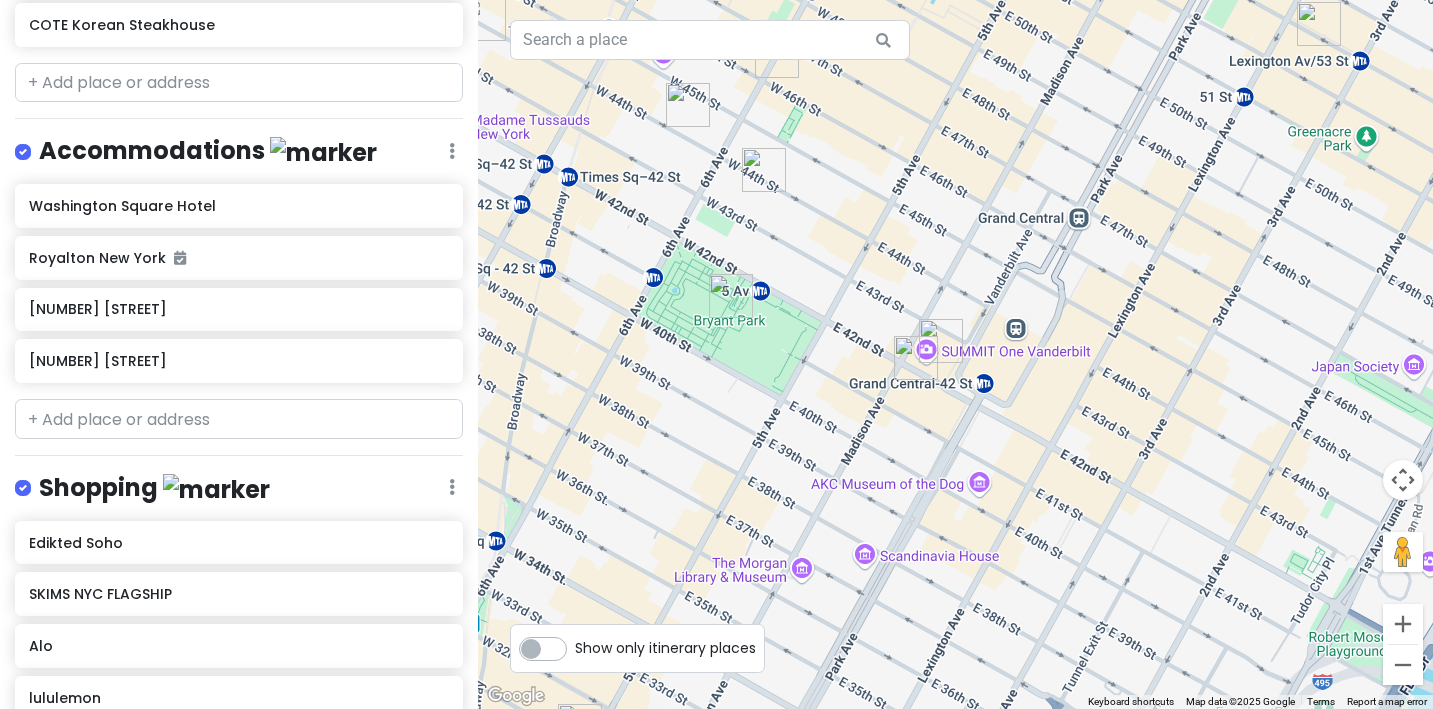 drag, startPoint x: 1175, startPoint y: 231, endPoint x: 1116, endPoint y: 305, distance: 94.641426 